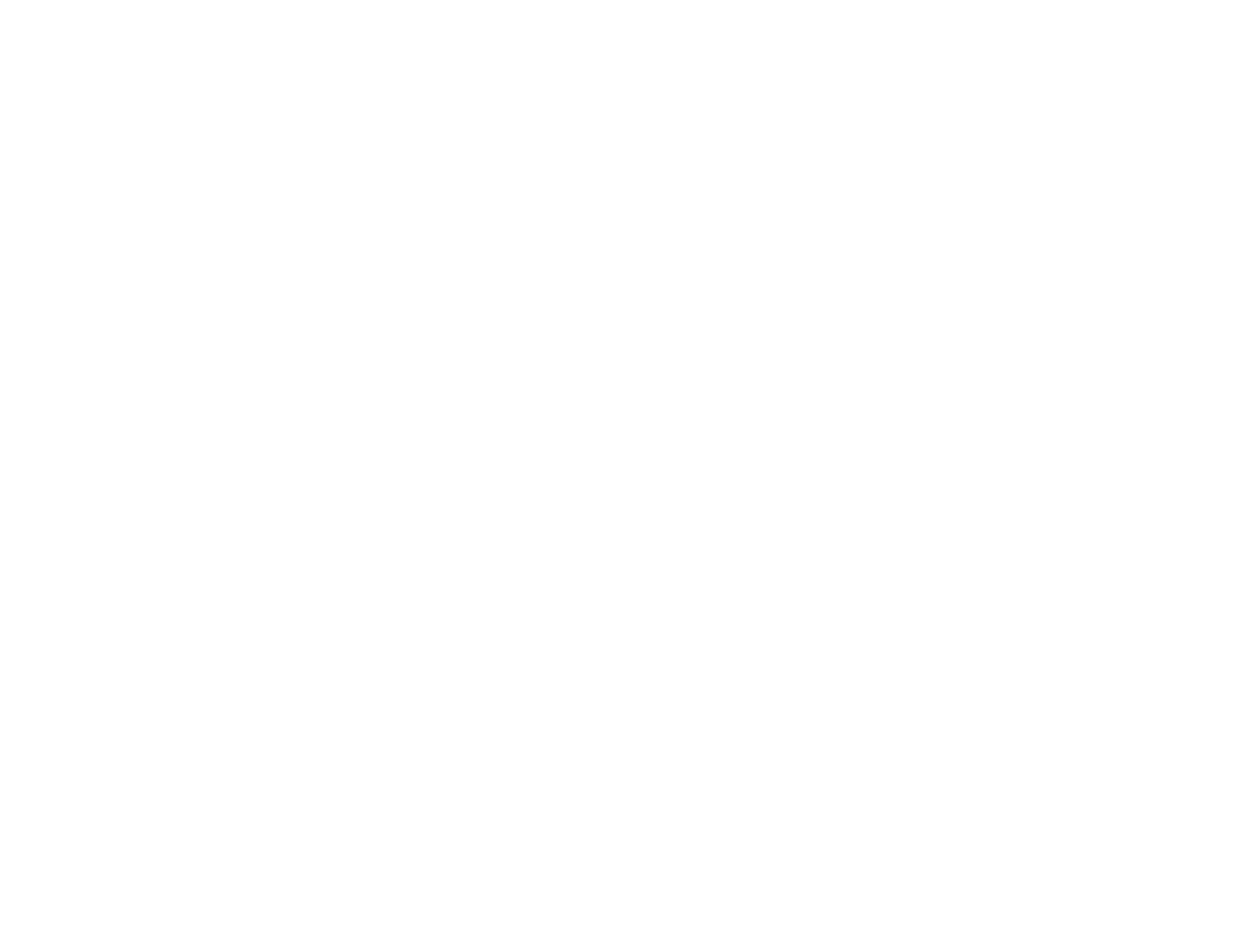 scroll, scrollTop: 0, scrollLeft: 0, axis: both 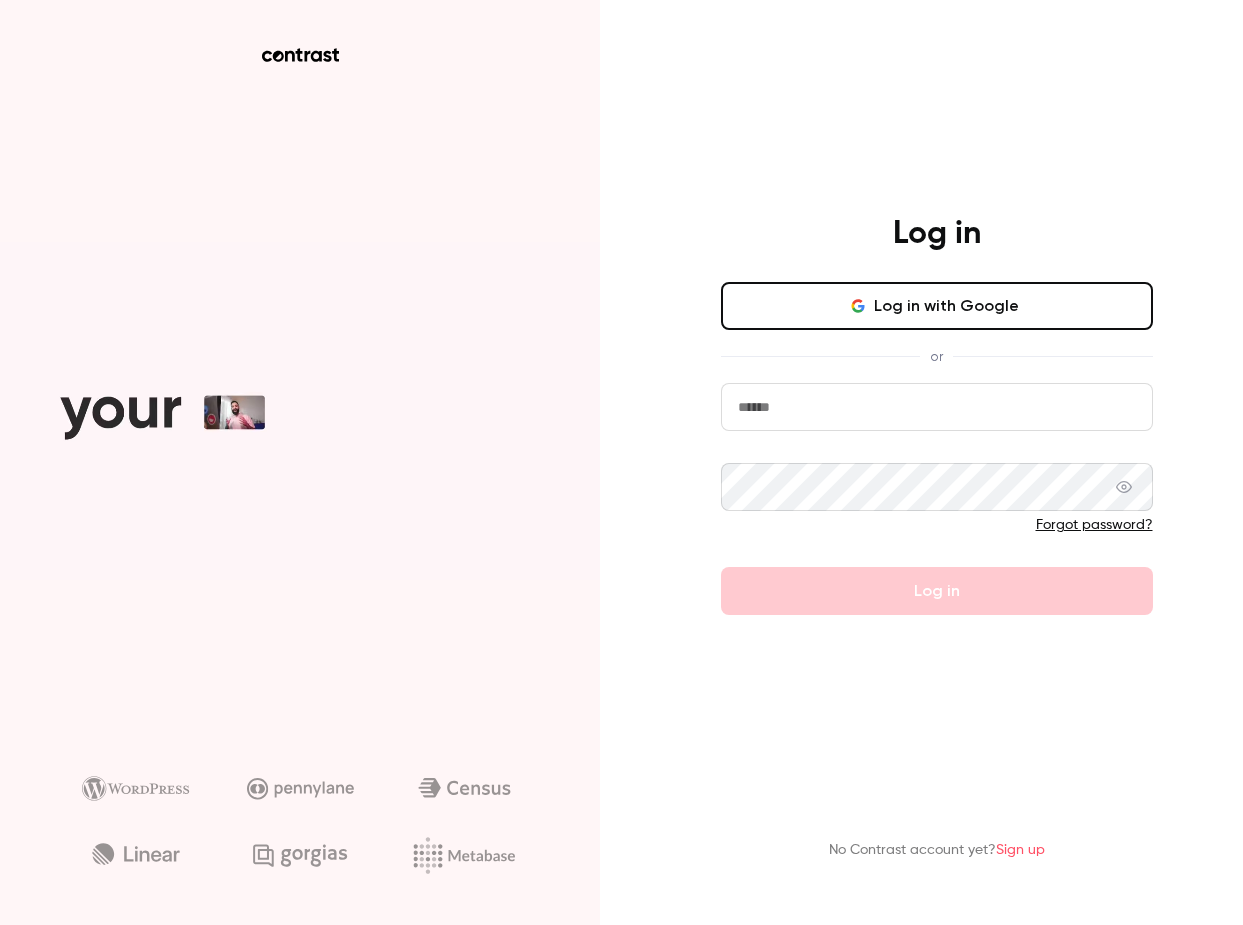 type on "**********" 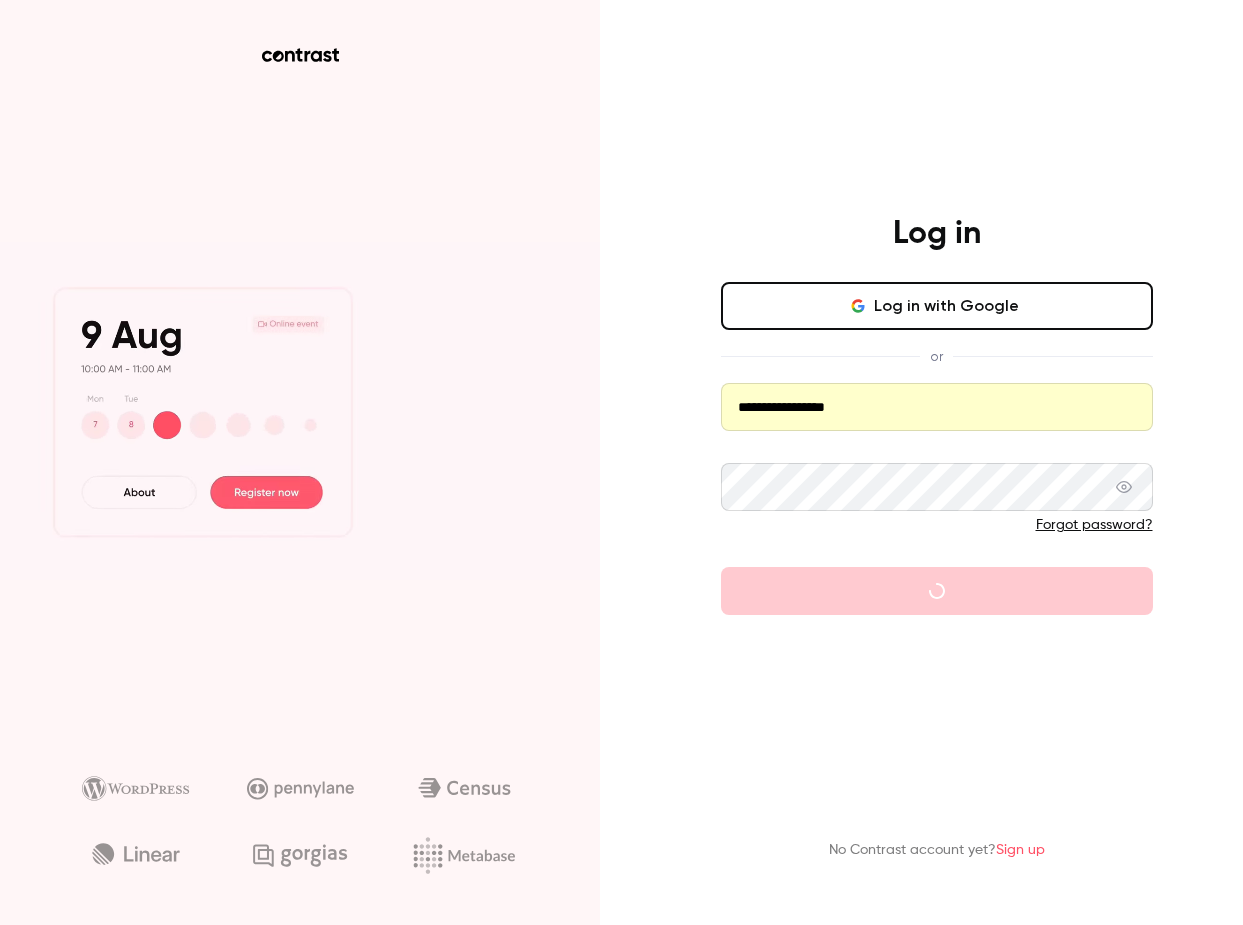 click on "**********" at bounding box center (937, 407) 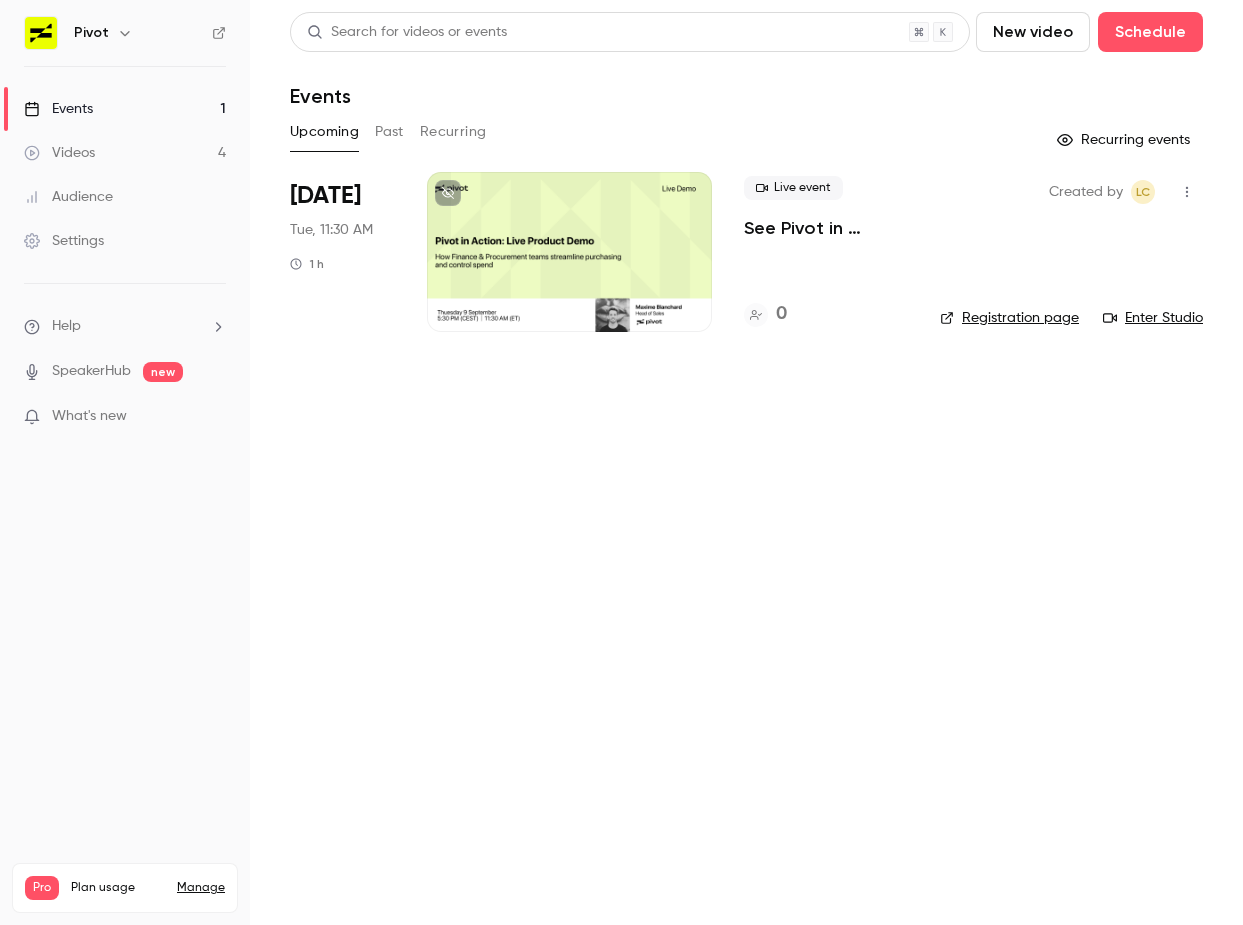 click on "See Pivot in Action: Live Product Demo ([DATE] Session)" at bounding box center [826, 228] 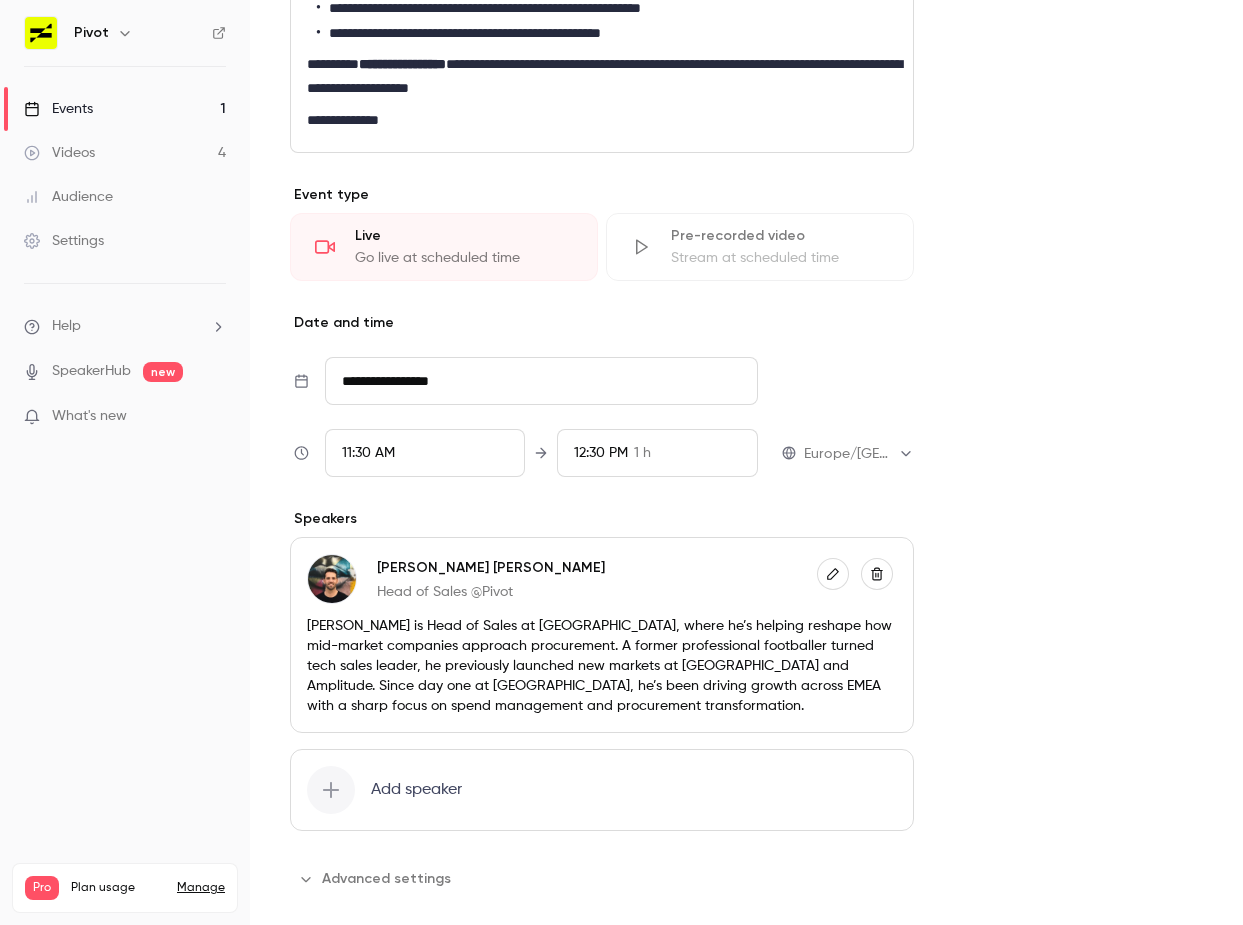 scroll, scrollTop: 1173, scrollLeft: 0, axis: vertical 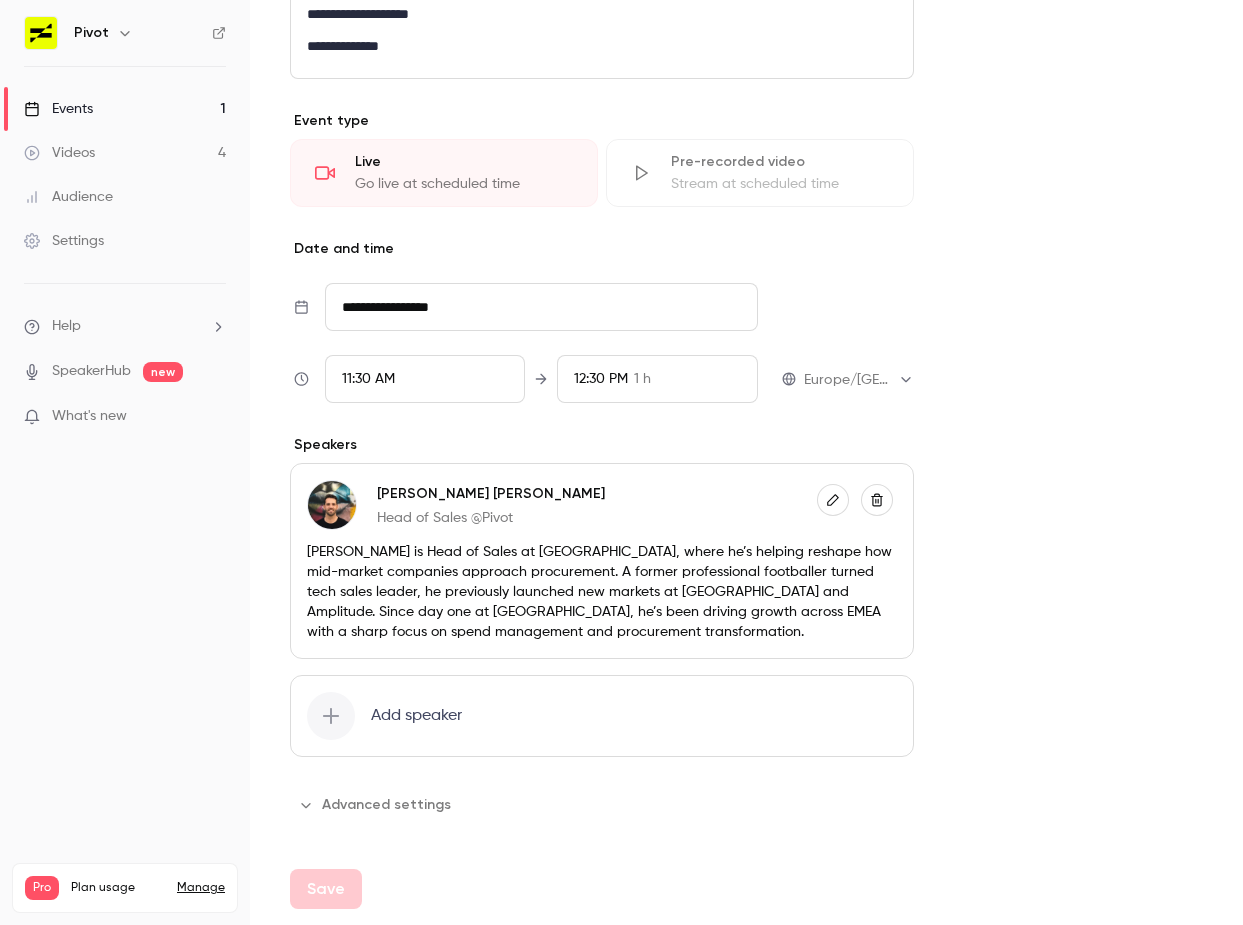 click on "Advanced settings" at bounding box center (376, 805) 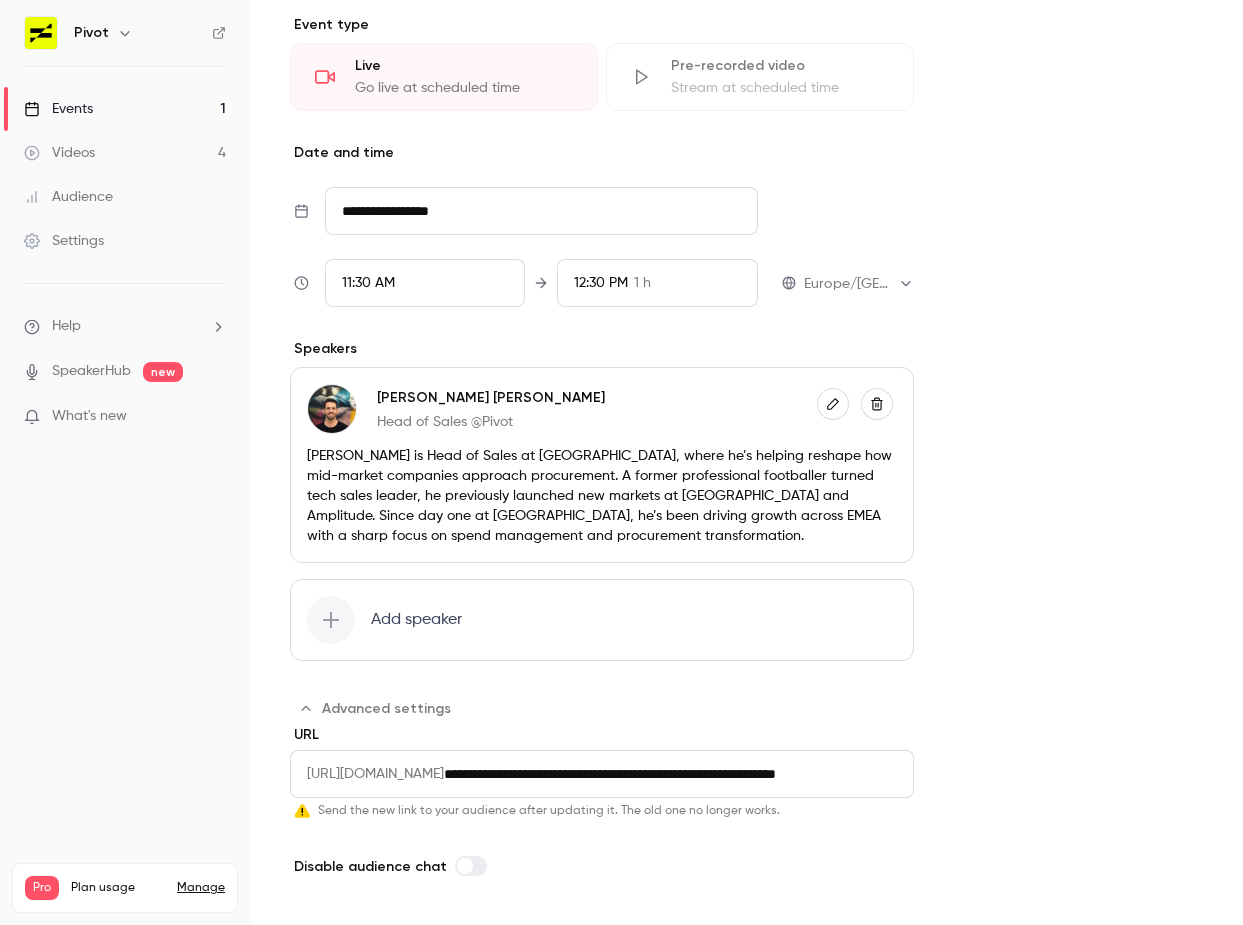 scroll, scrollTop: 1326, scrollLeft: 0, axis: vertical 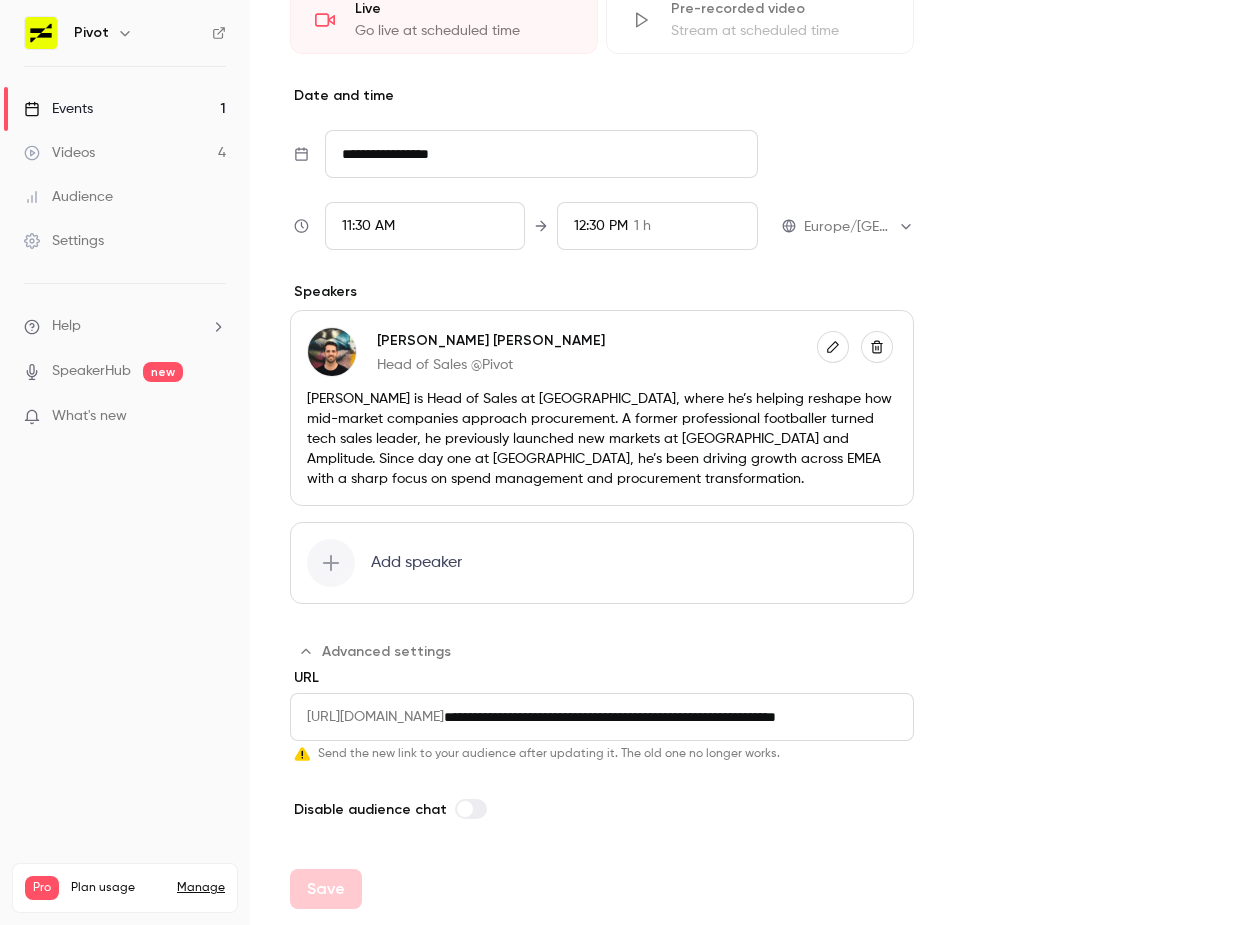 click on "**********" at bounding box center (679, 717) 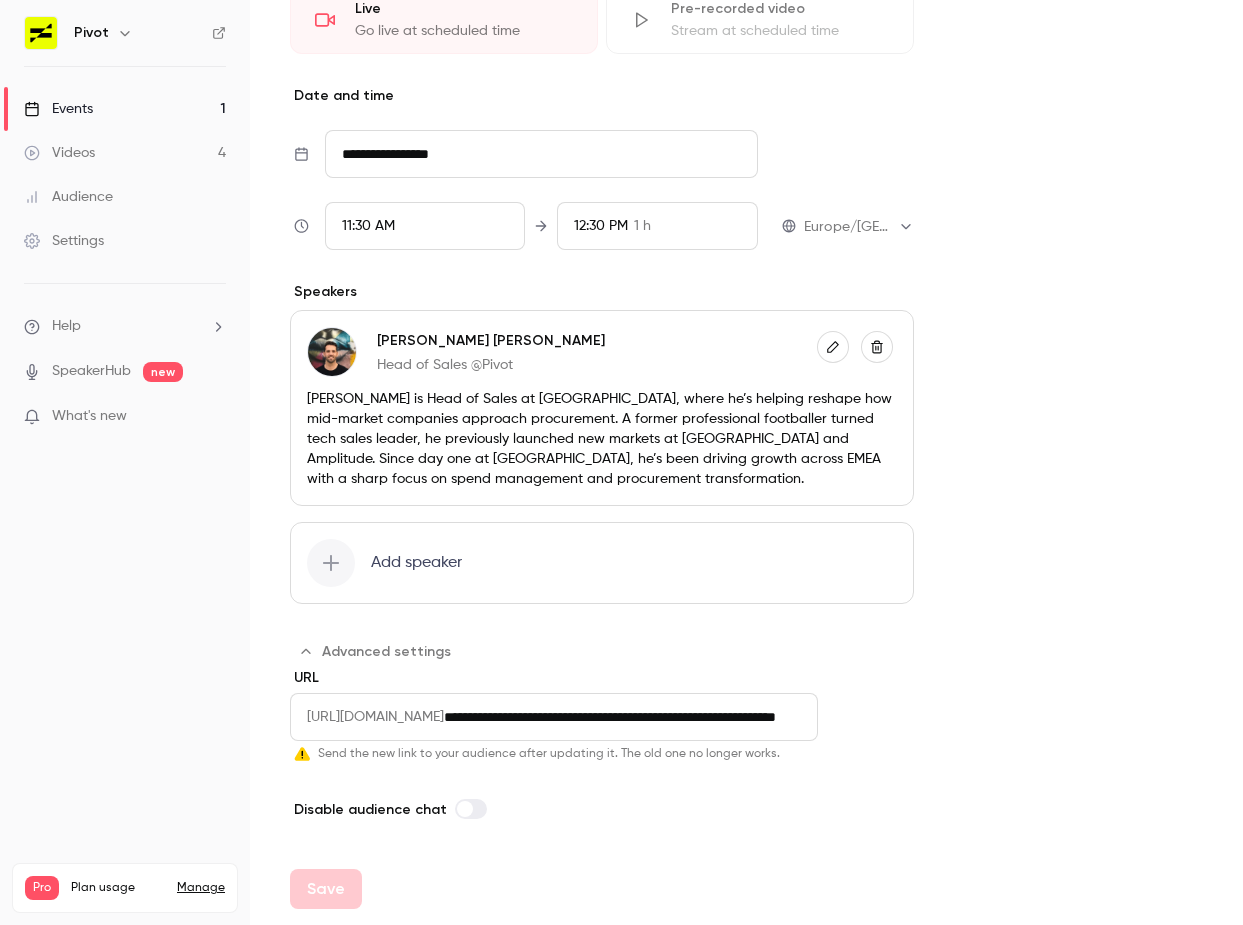 scroll, scrollTop: 0, scrollLeft: 0, axis: both 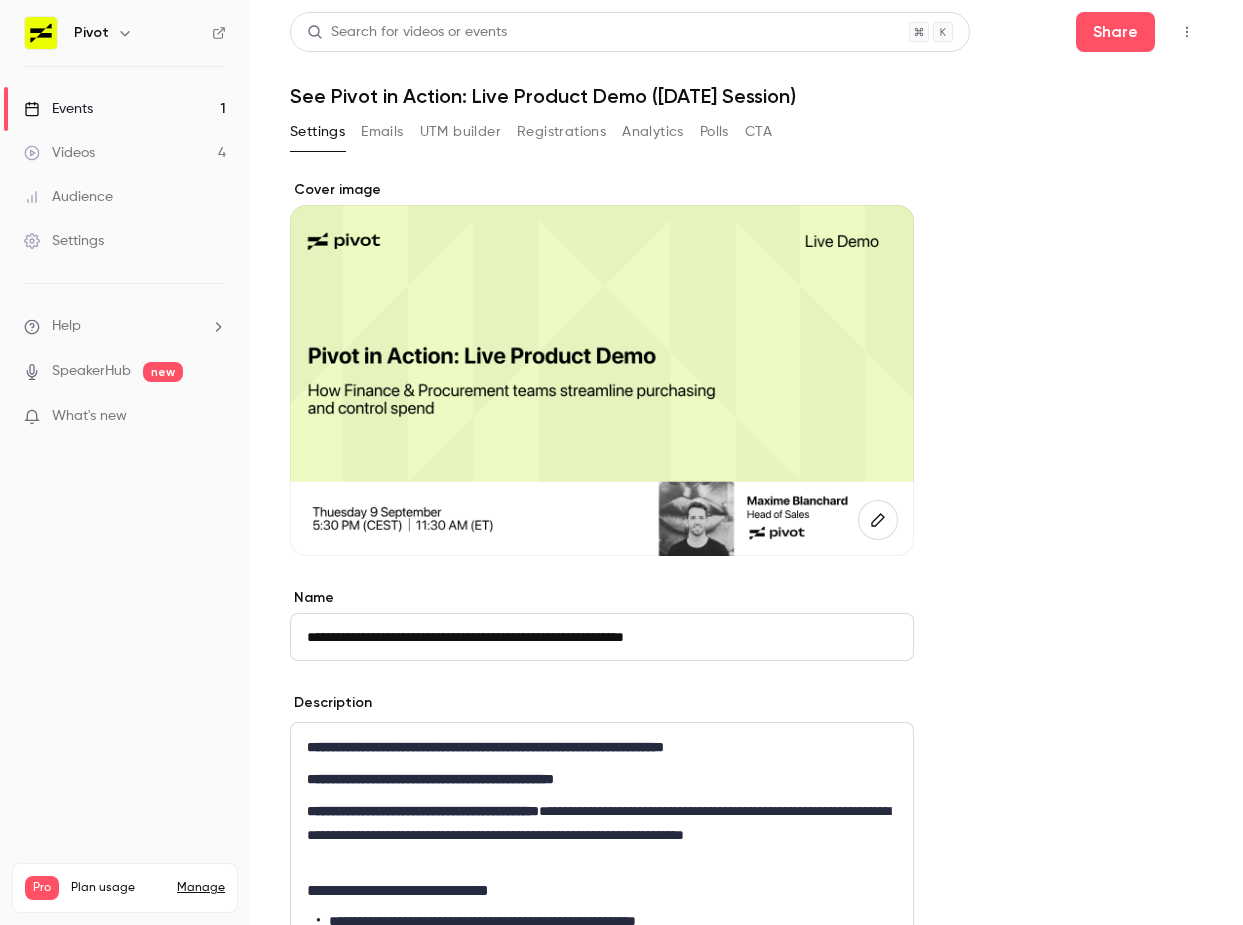 click on "Videos 4" at bounding box center [125, 153] 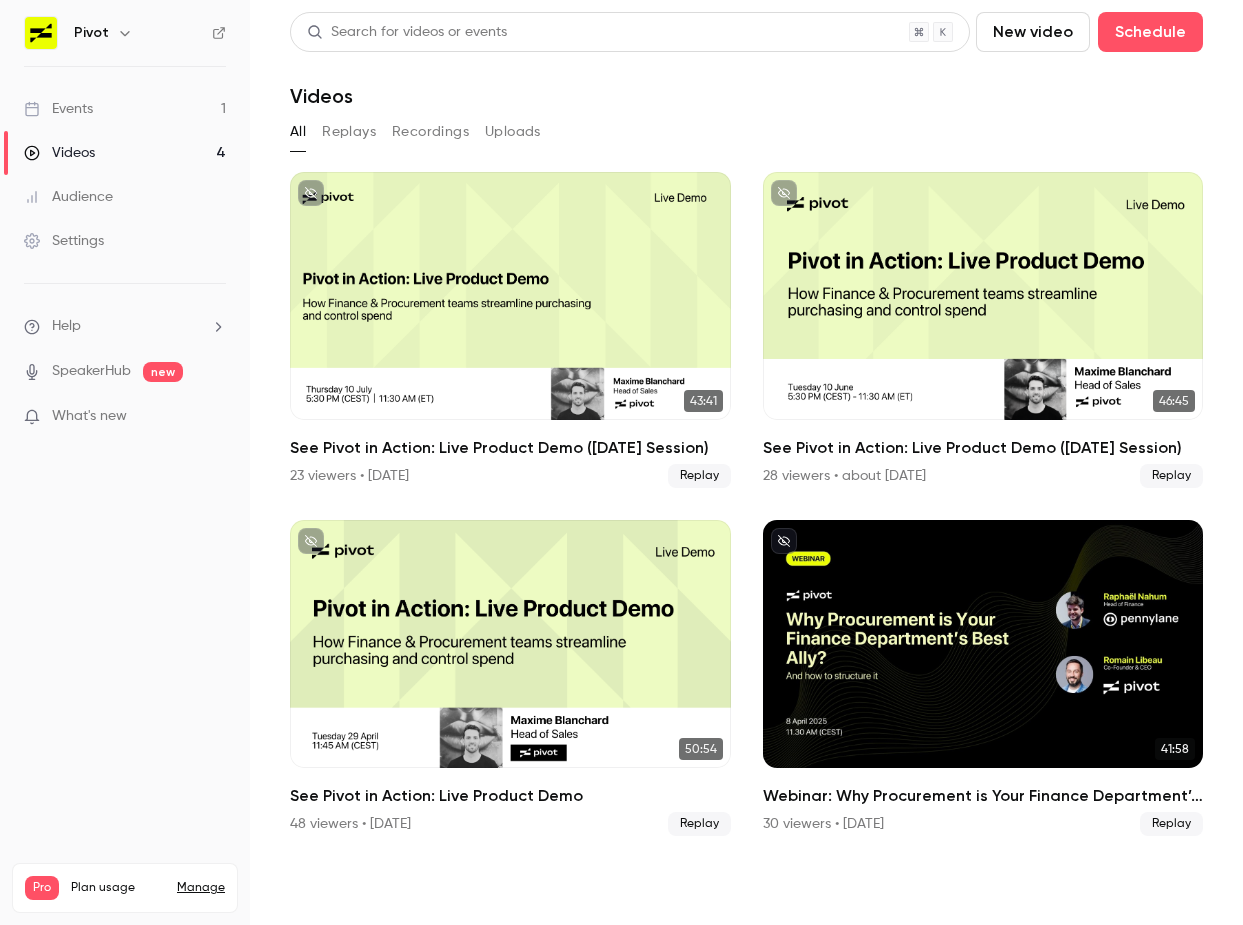 click on "Events 1" at bounding box center [125, 109] 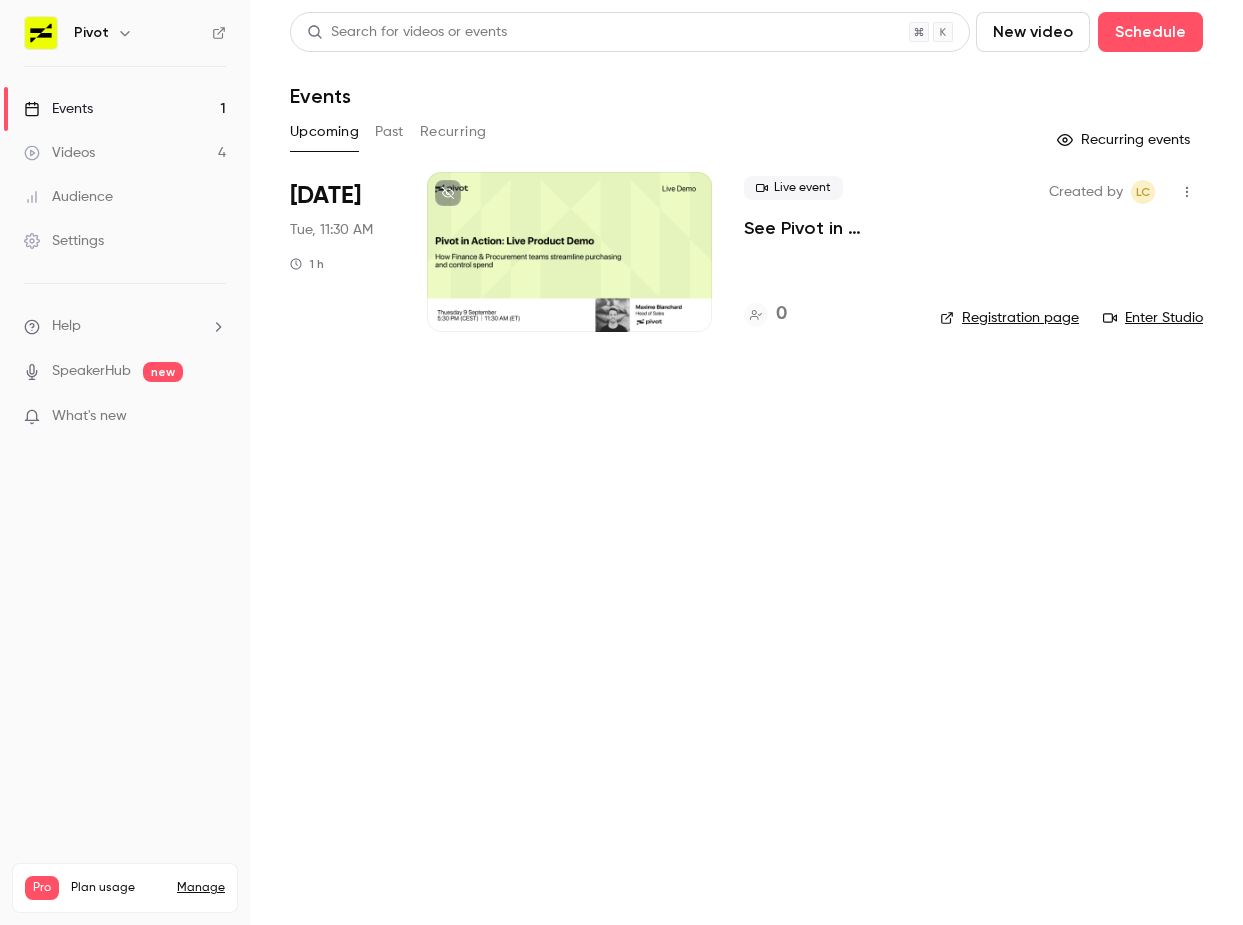 click on "See Pivot in Action: Live Product Demo ([DATE] Session)" at bounding box center [826, 228] 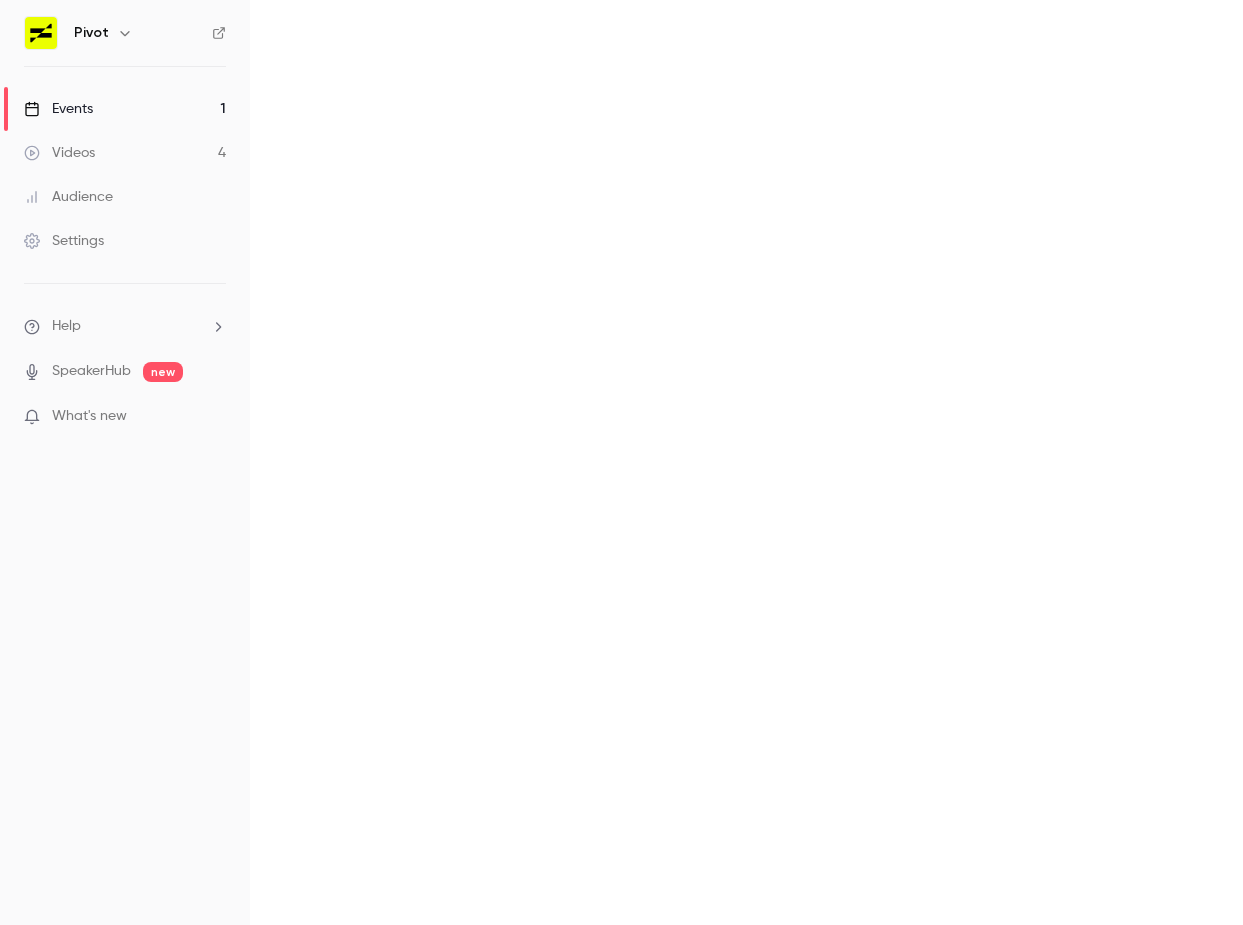 scroll, scrollTop: 0, scrollLeft: 0, axis: both 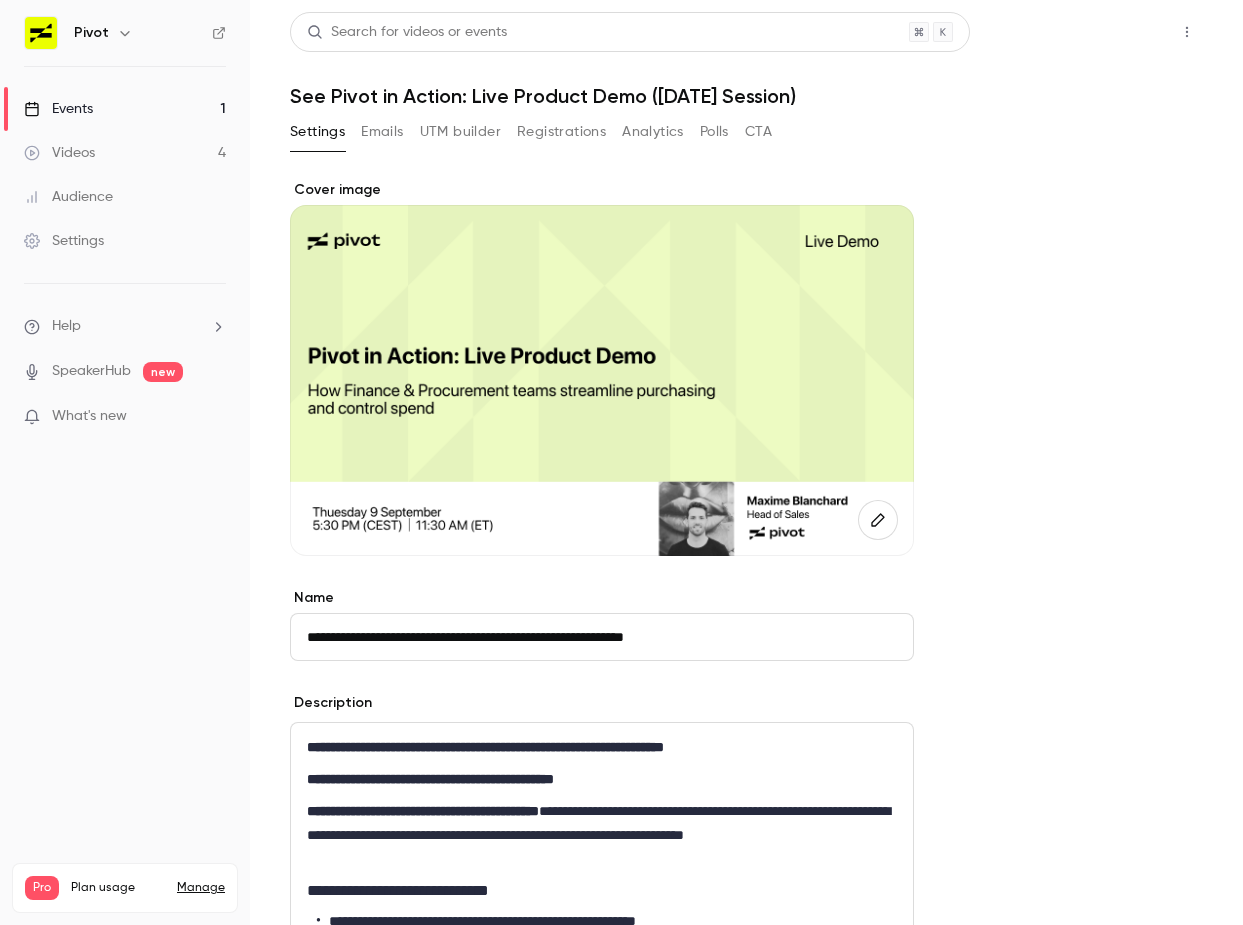 click on "Share" at bounding box center [1115, 32] 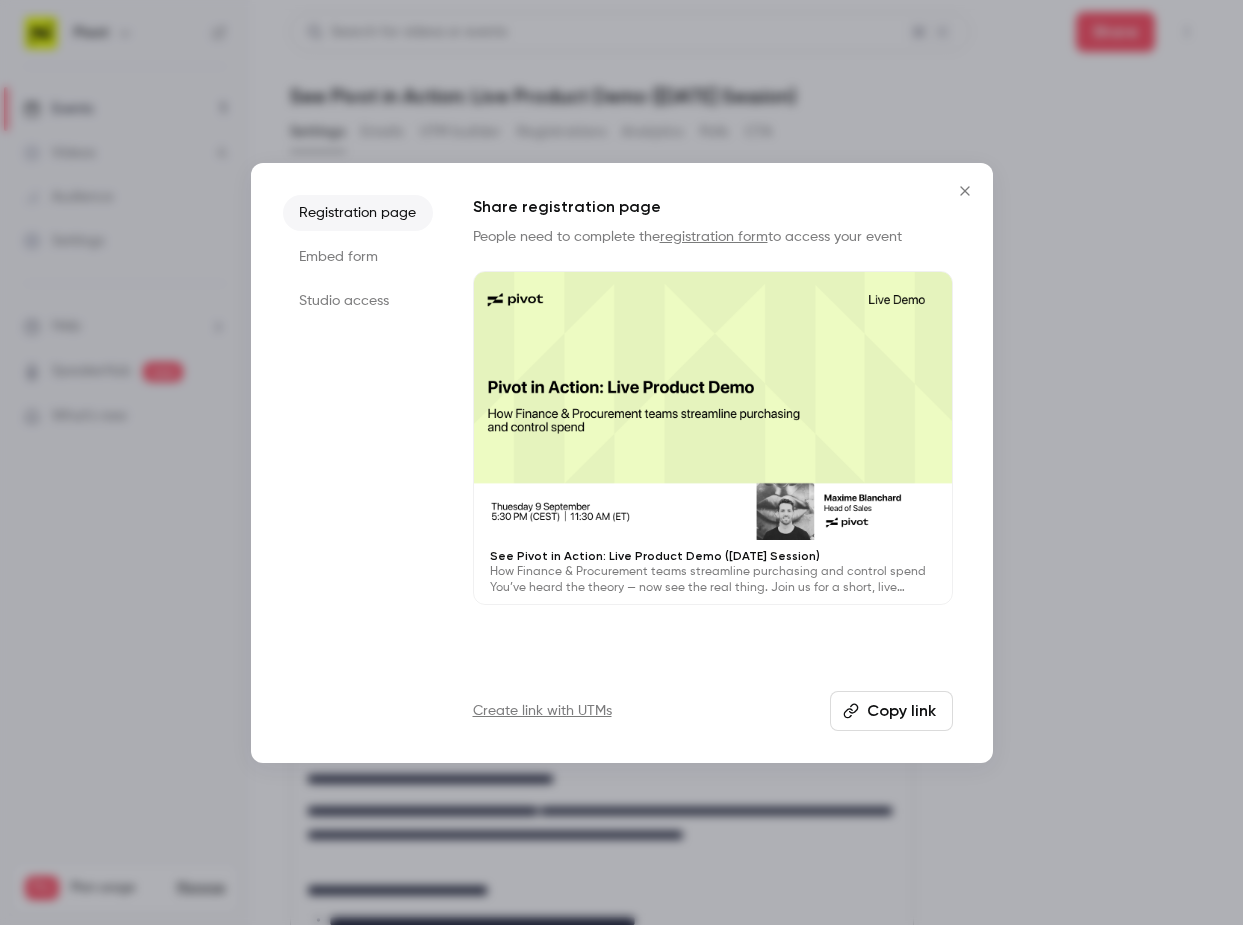 click 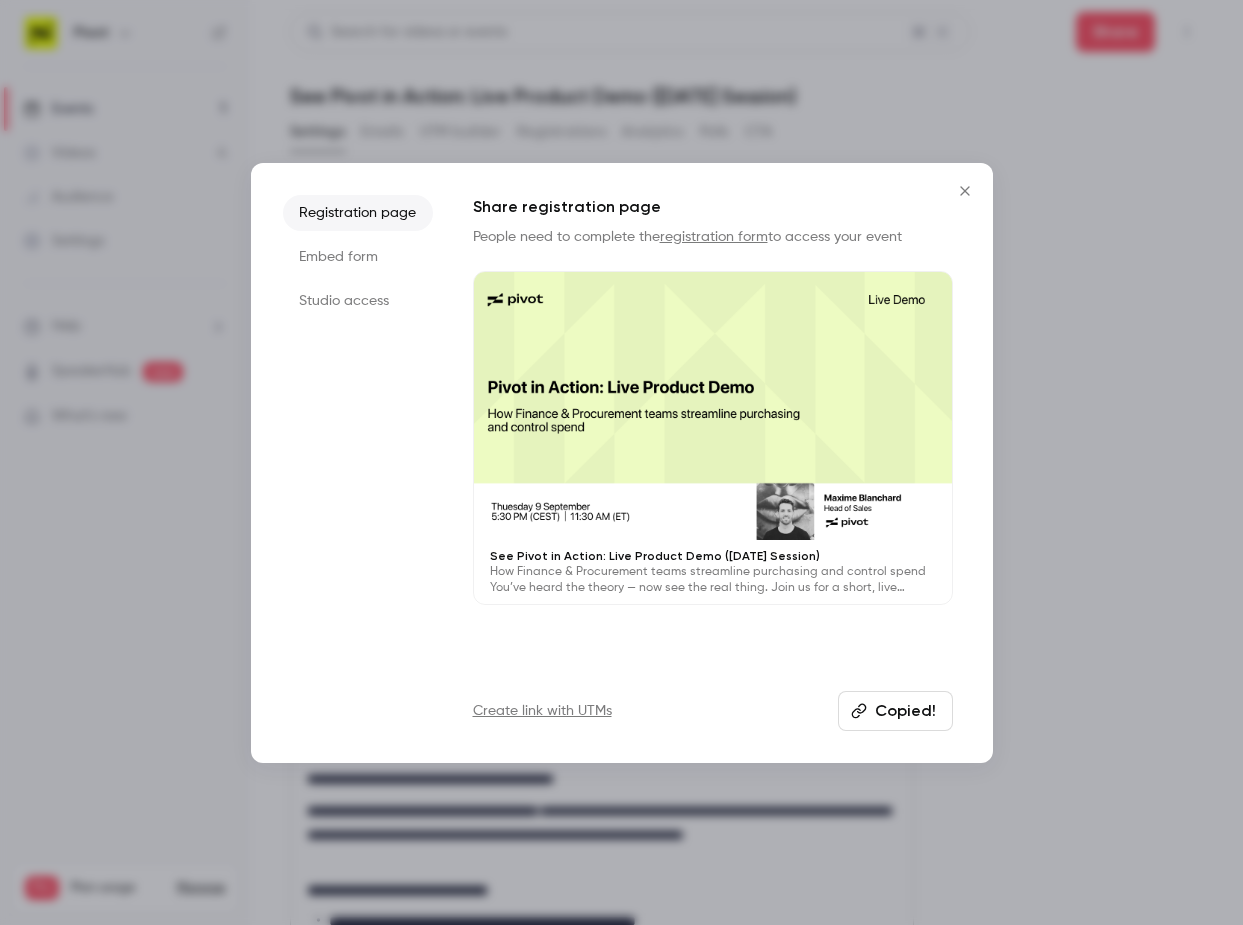 click on "registration form" at bounding box center (714, 237) 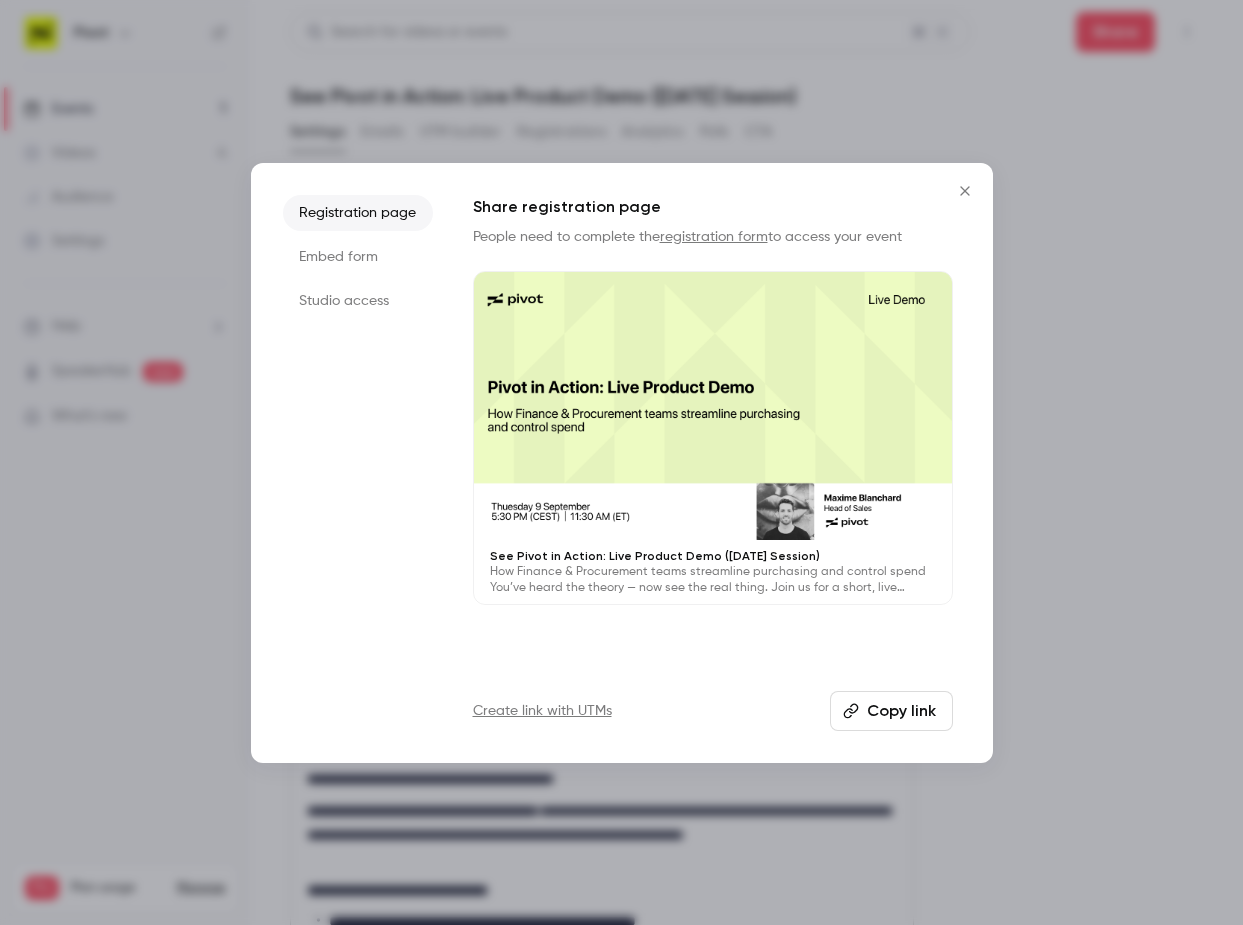 click on "Copy link" at bounding box center [891, 711] 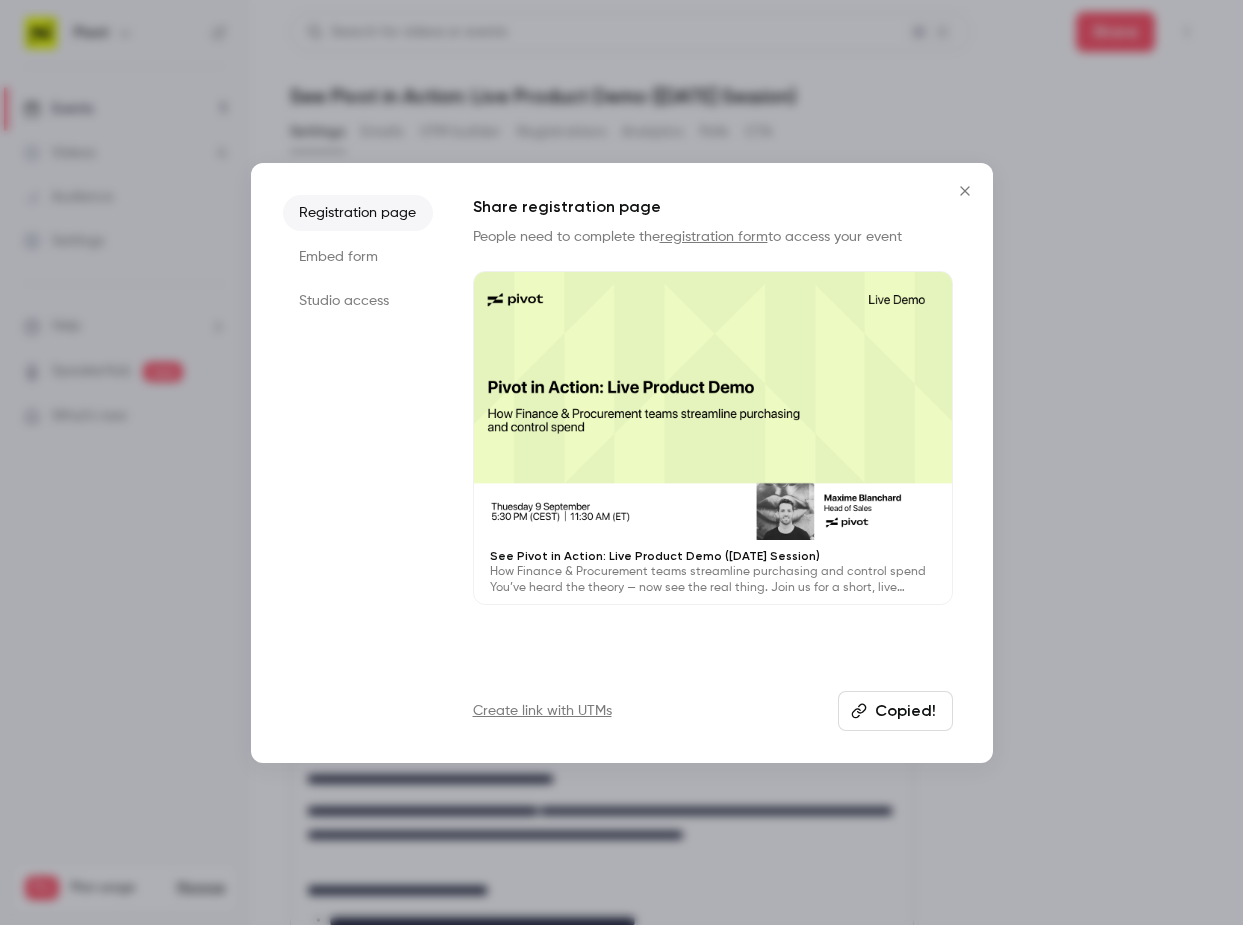 type 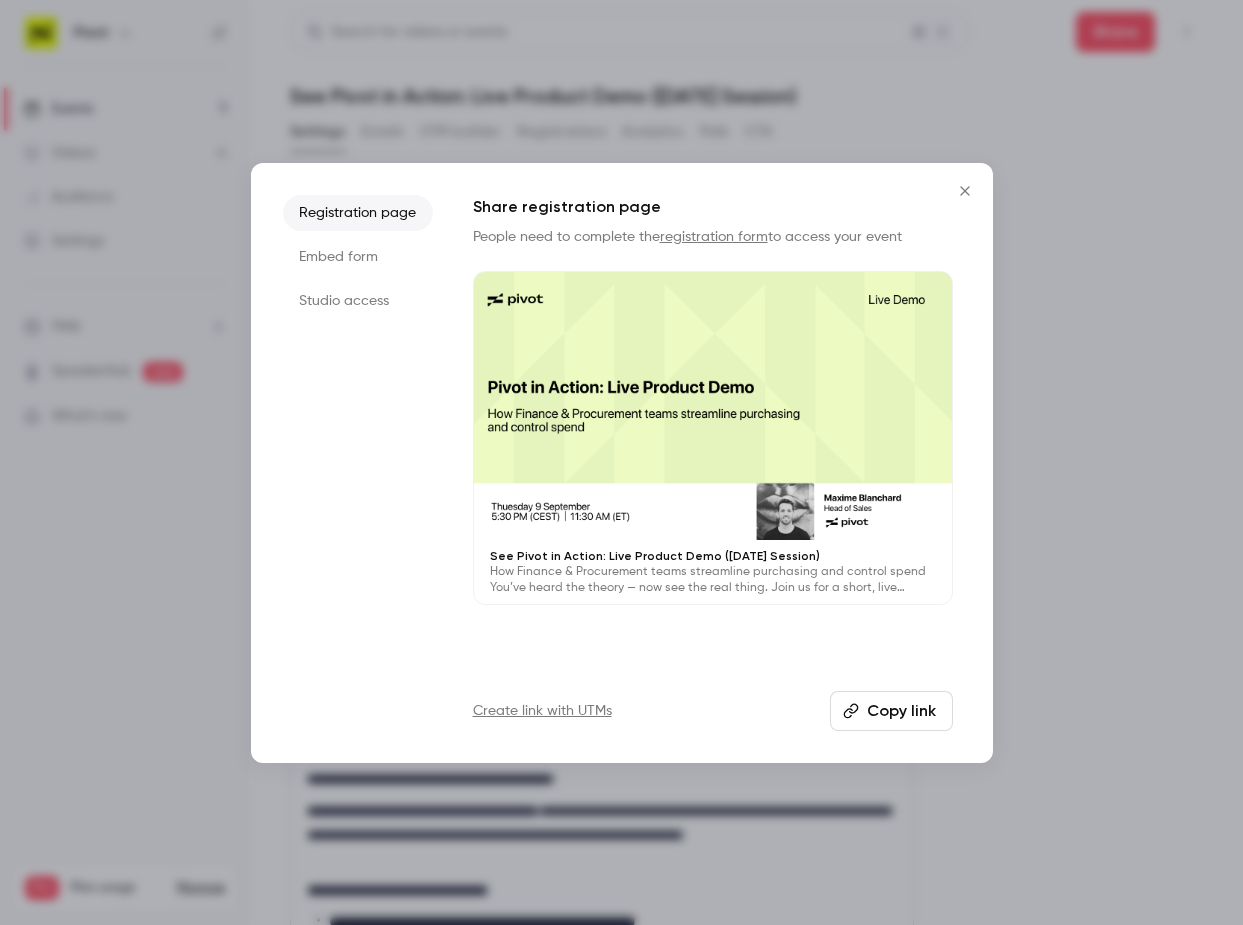 click 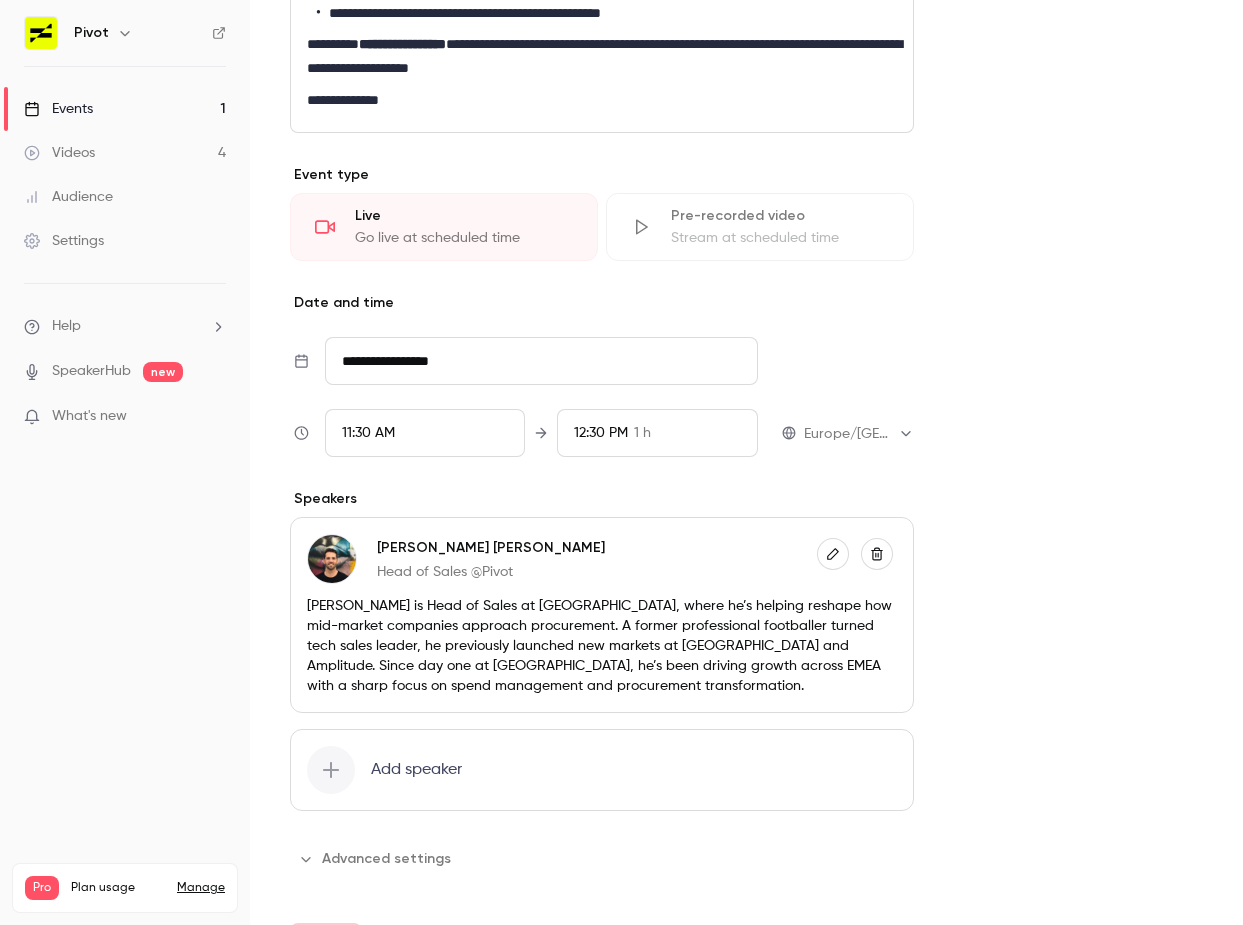 scroll, scrollTop: 1121, scrollLeft: 0, axis: vertical 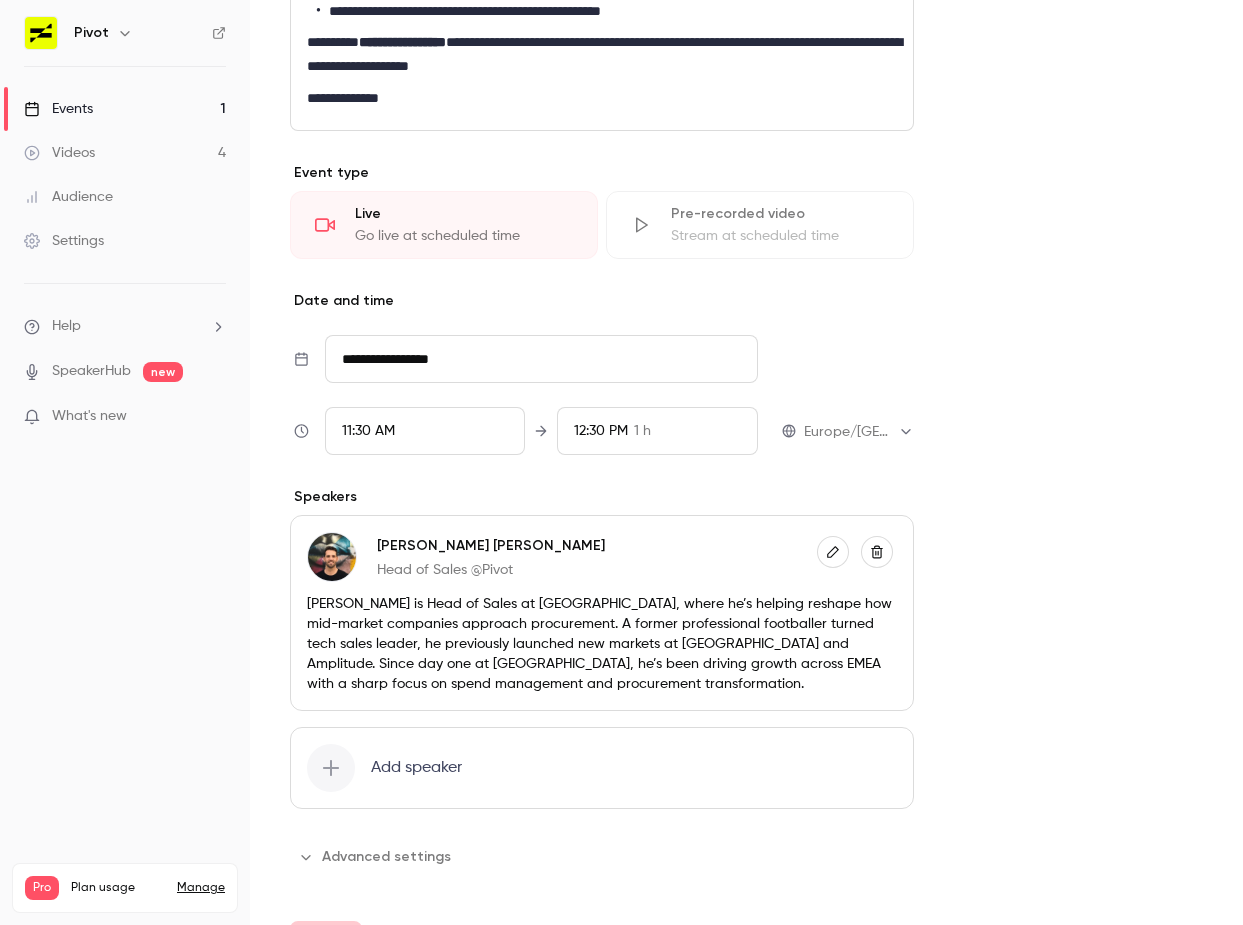 type 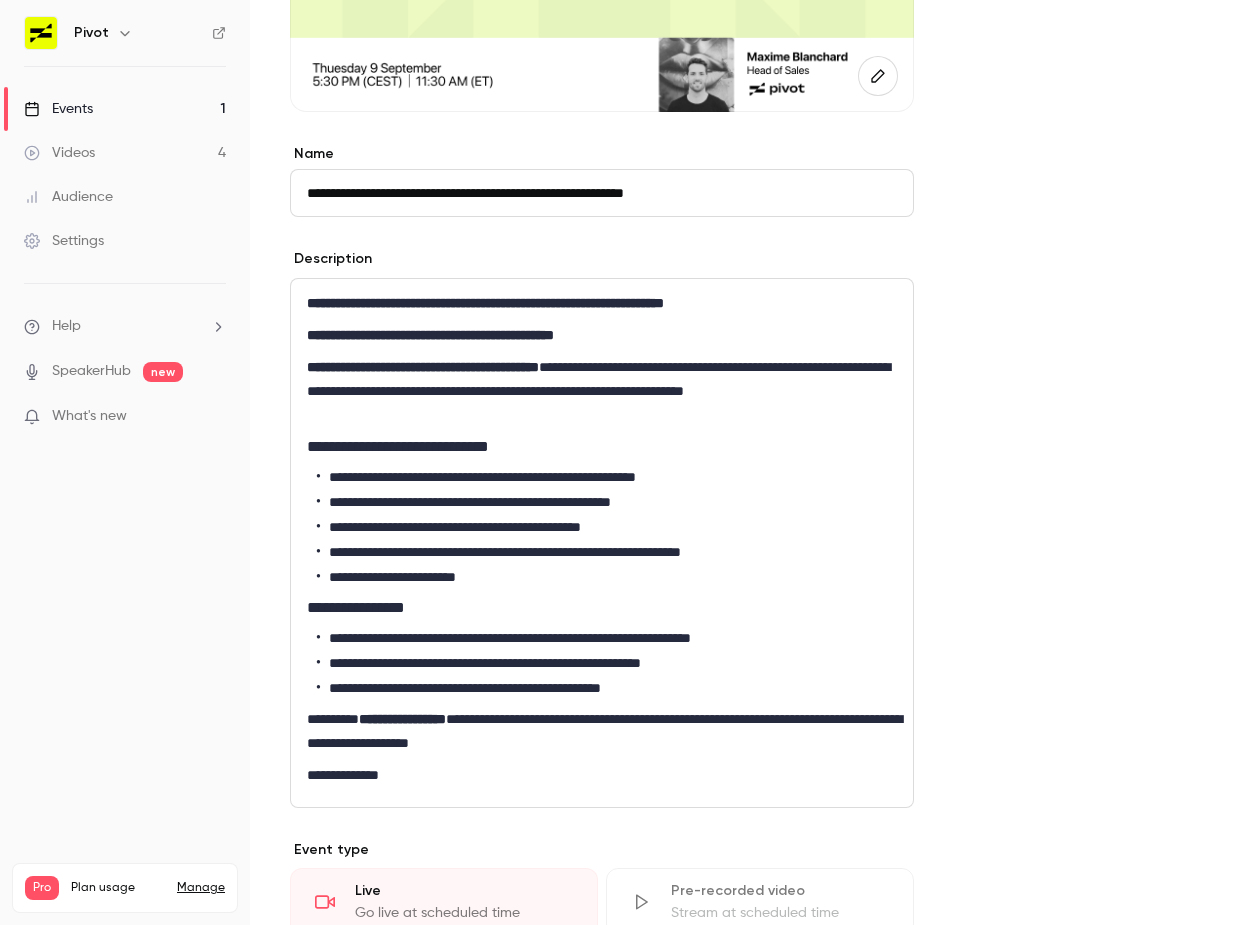 scroll, scrollTop: 0, scrollLeft: 0, axis: both 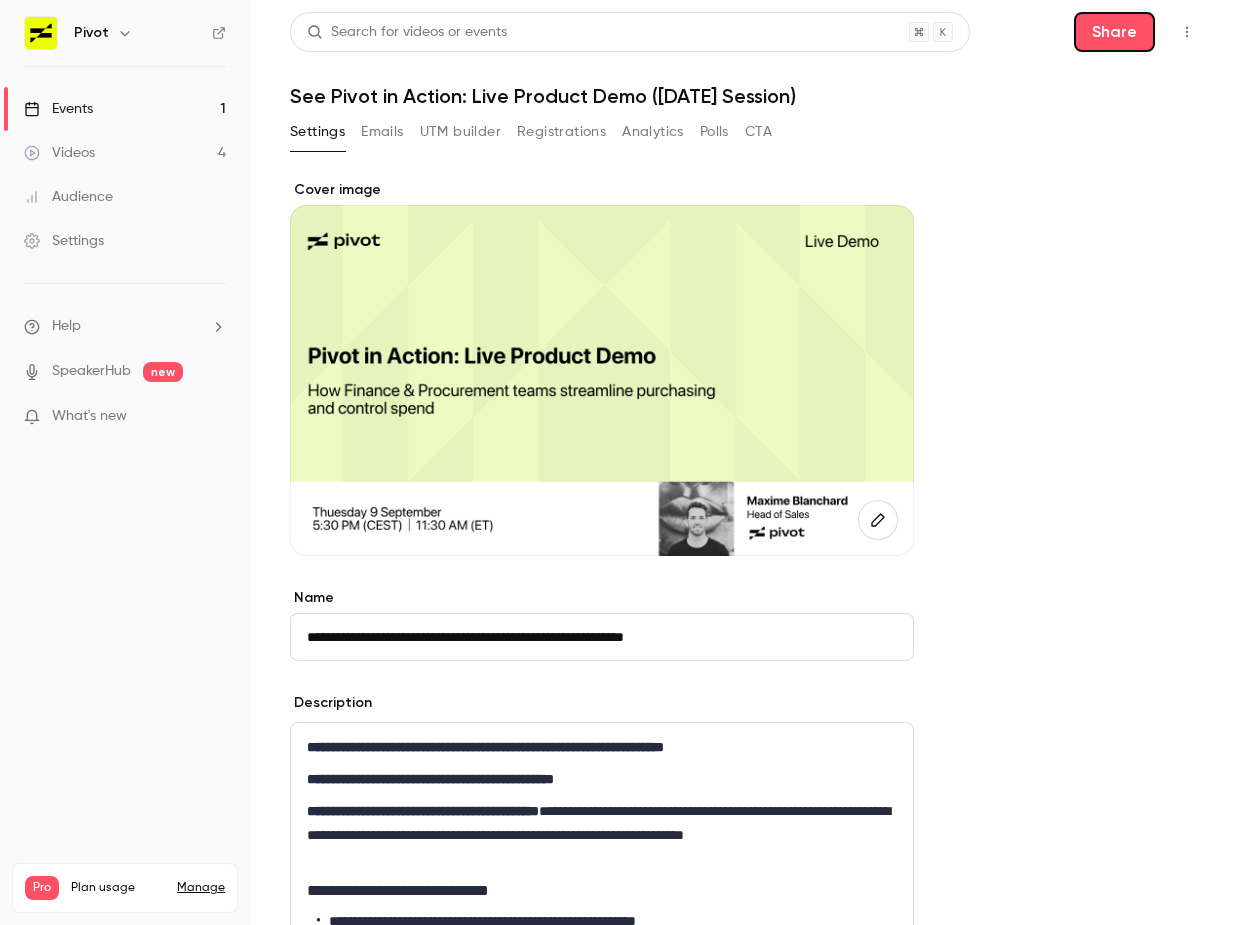 click on "Events 1" at bounding box center (125, 109) 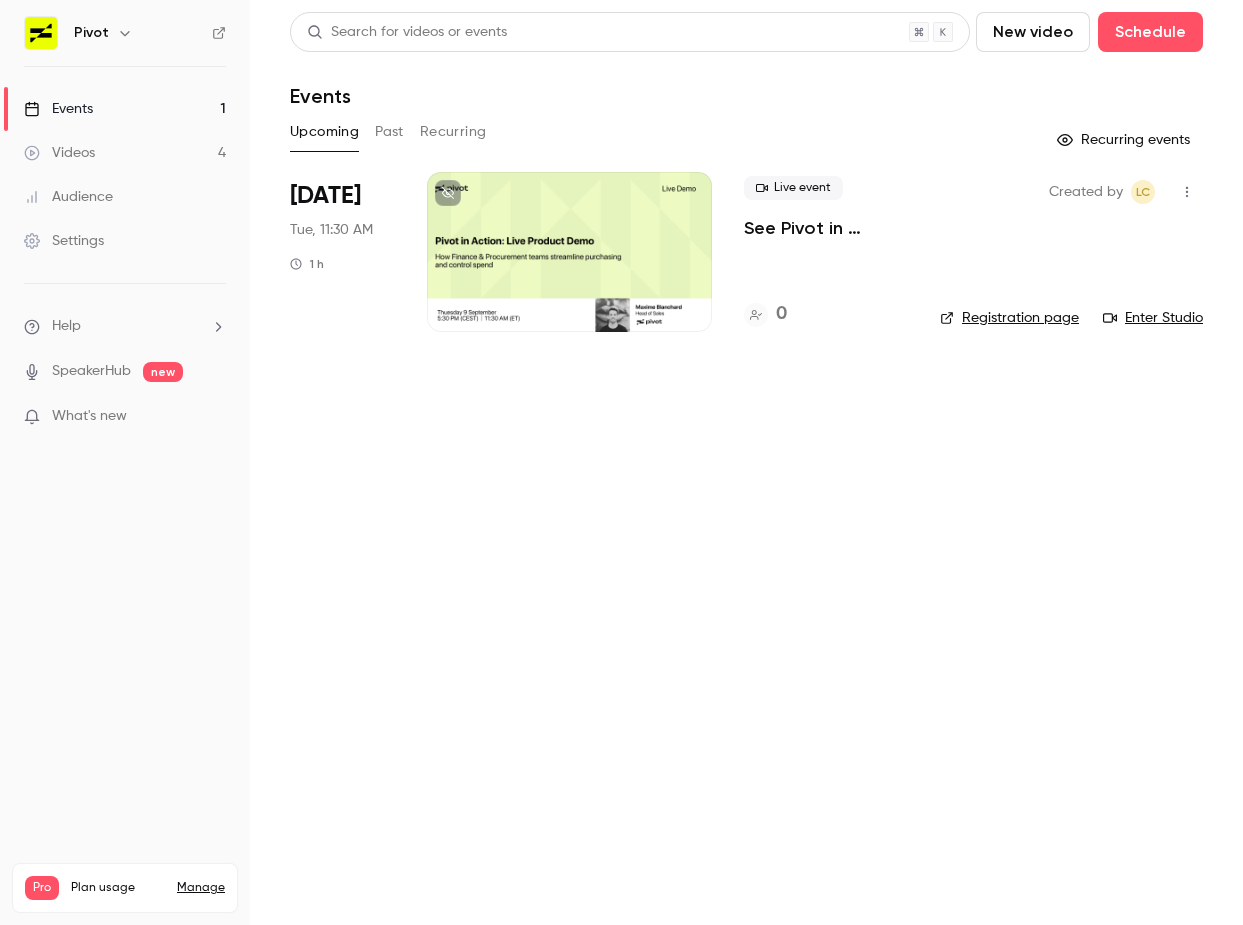 click on "See Pivot in Action: Live Product Demo ([DATE] Session)" at bounding box center [826, 228] 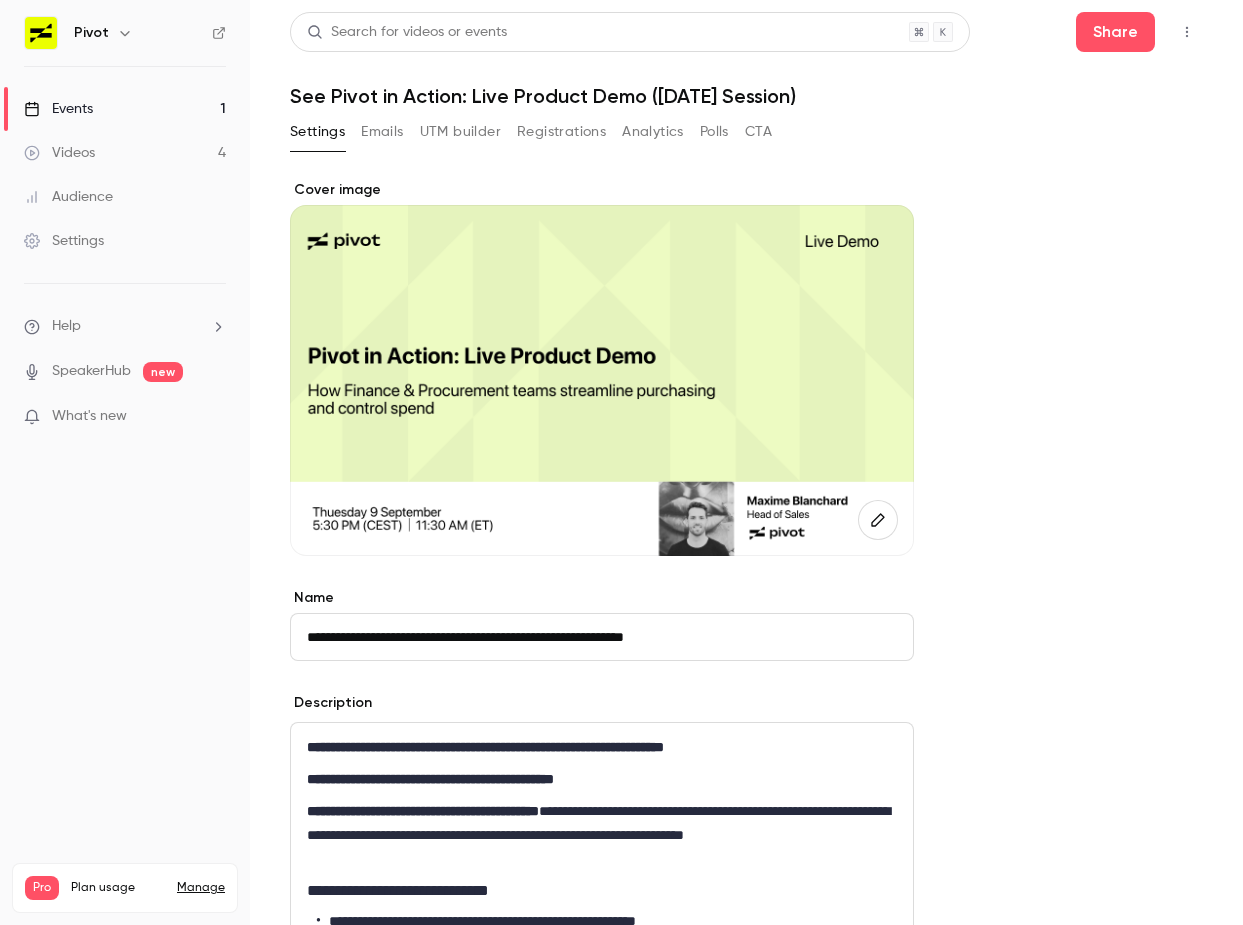 click on "**********" at bounding box center [746, 1131] 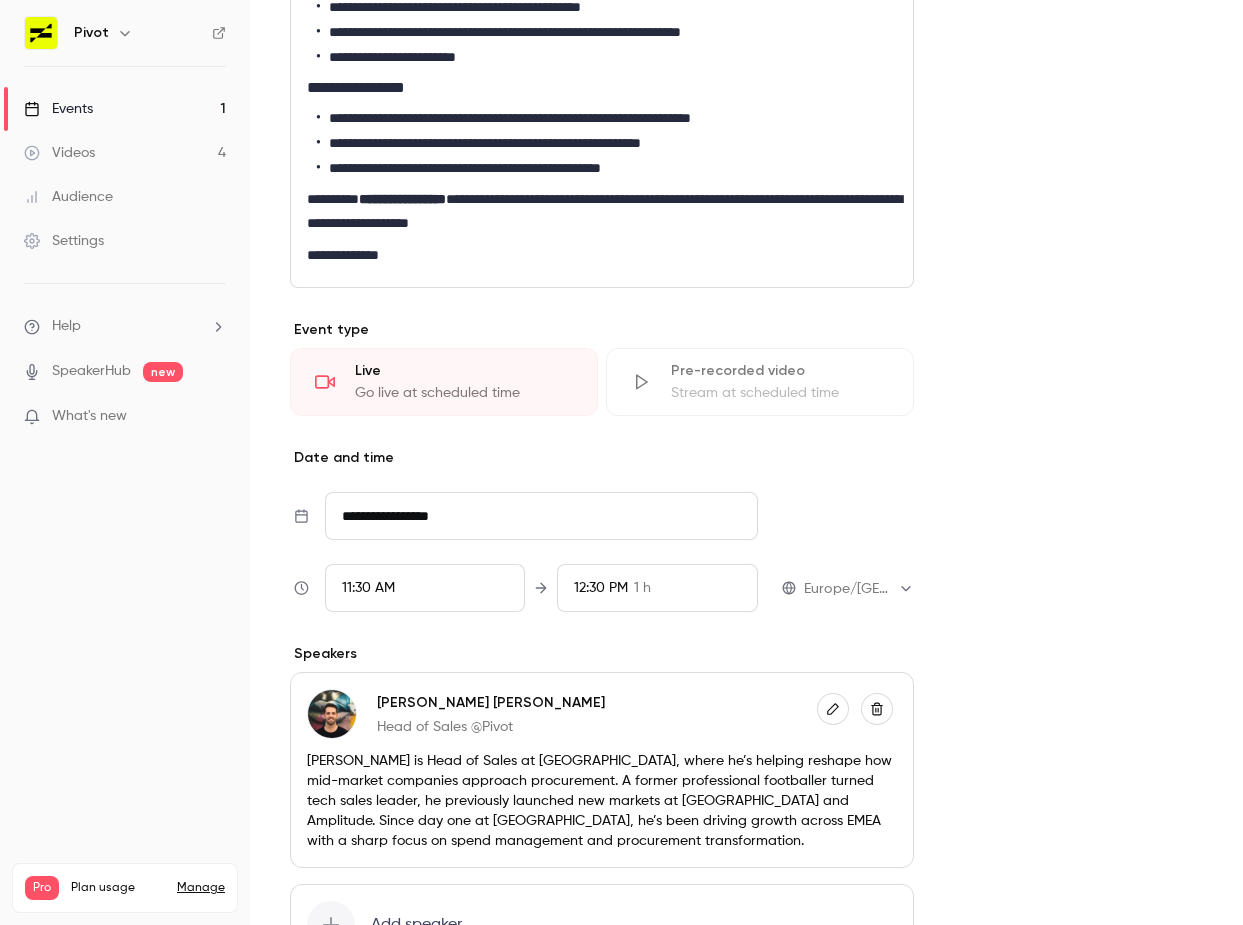 scroll, scrollTop: 965, scrollLeft: 0, axis: vertical 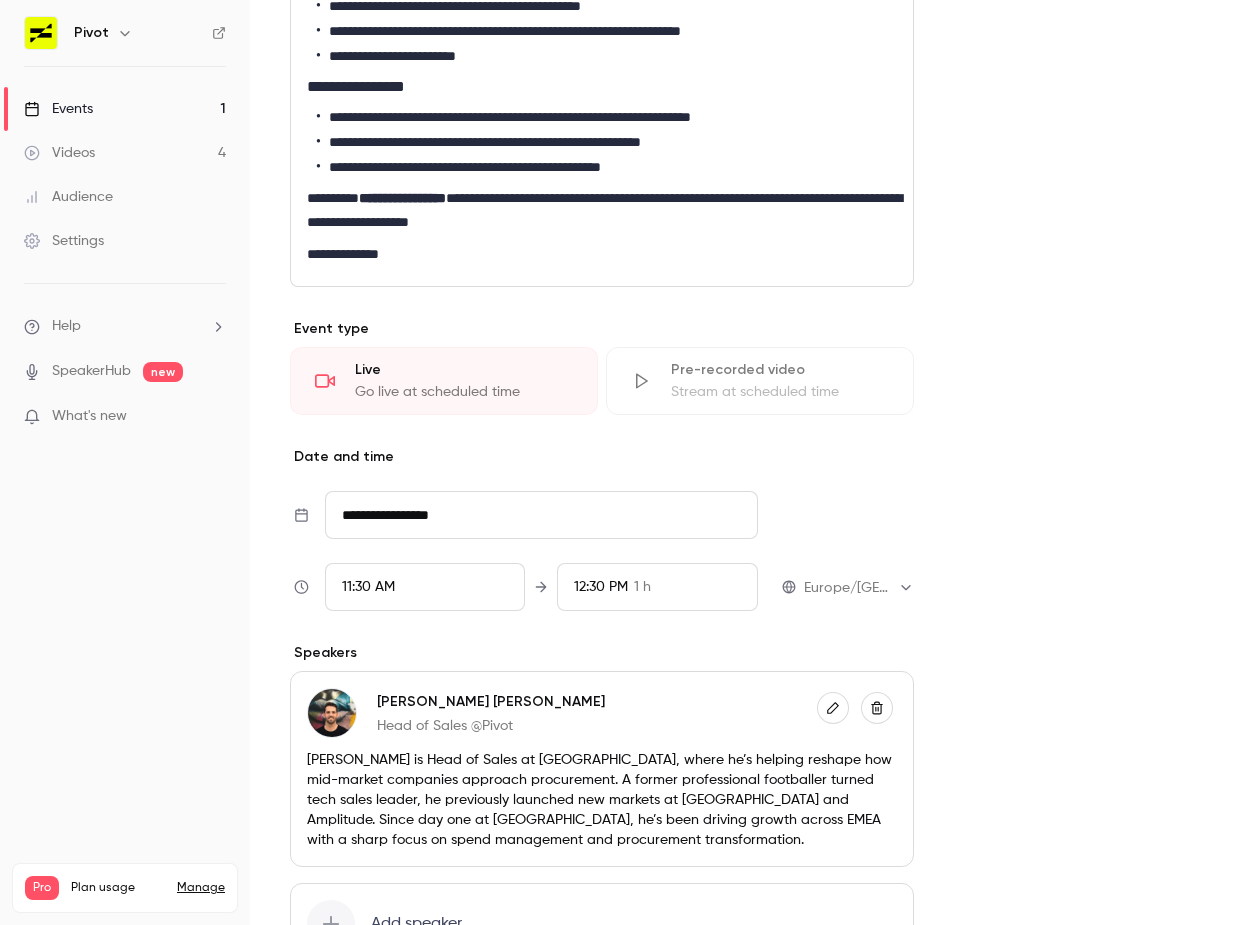 click on "11:30 AM" at bounding box center [425, 587] 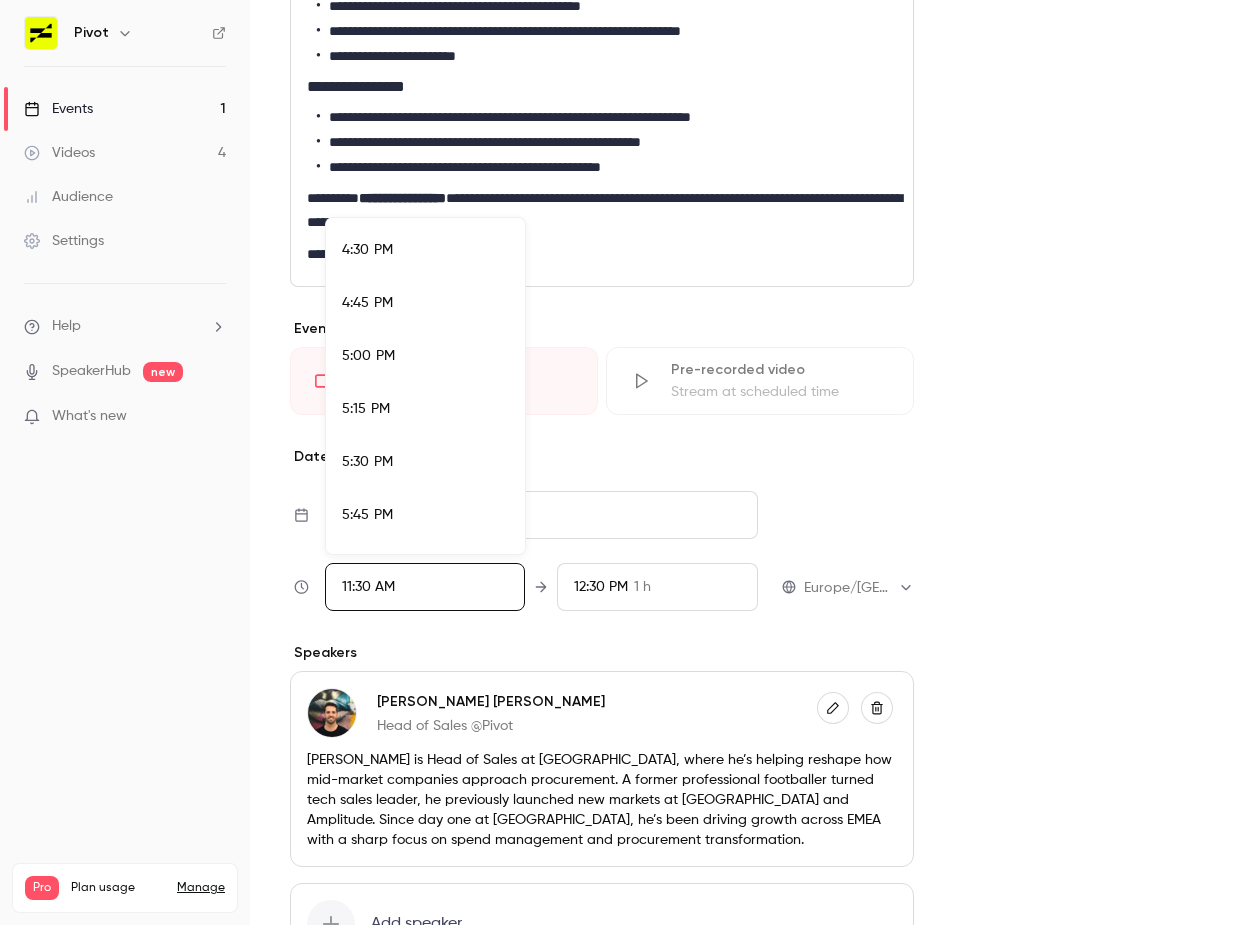 scroll, scrollTop: 3507, scrollLeft: 0, axis: vertical 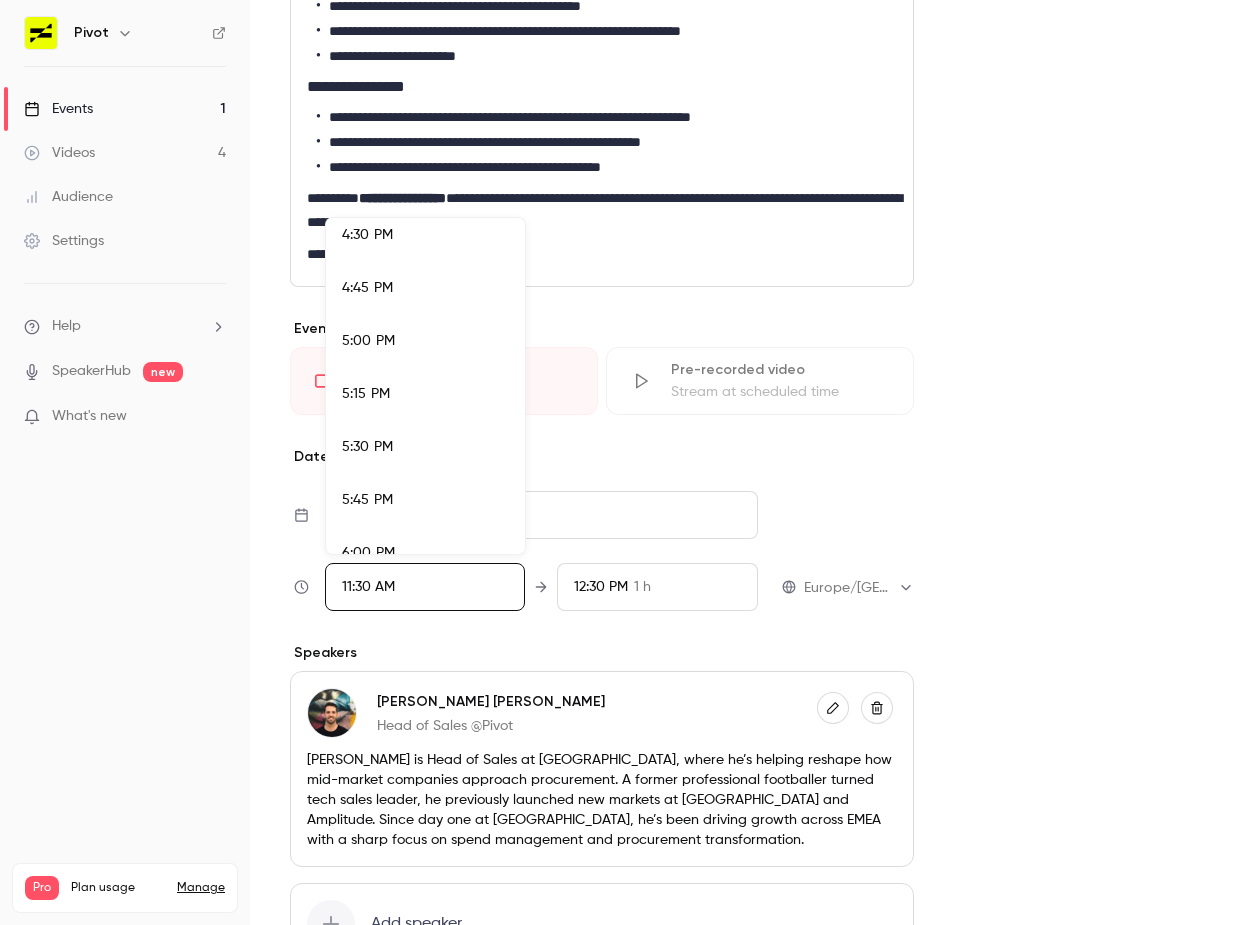 click on "5:30 PM" at bounding box center (425, 447) 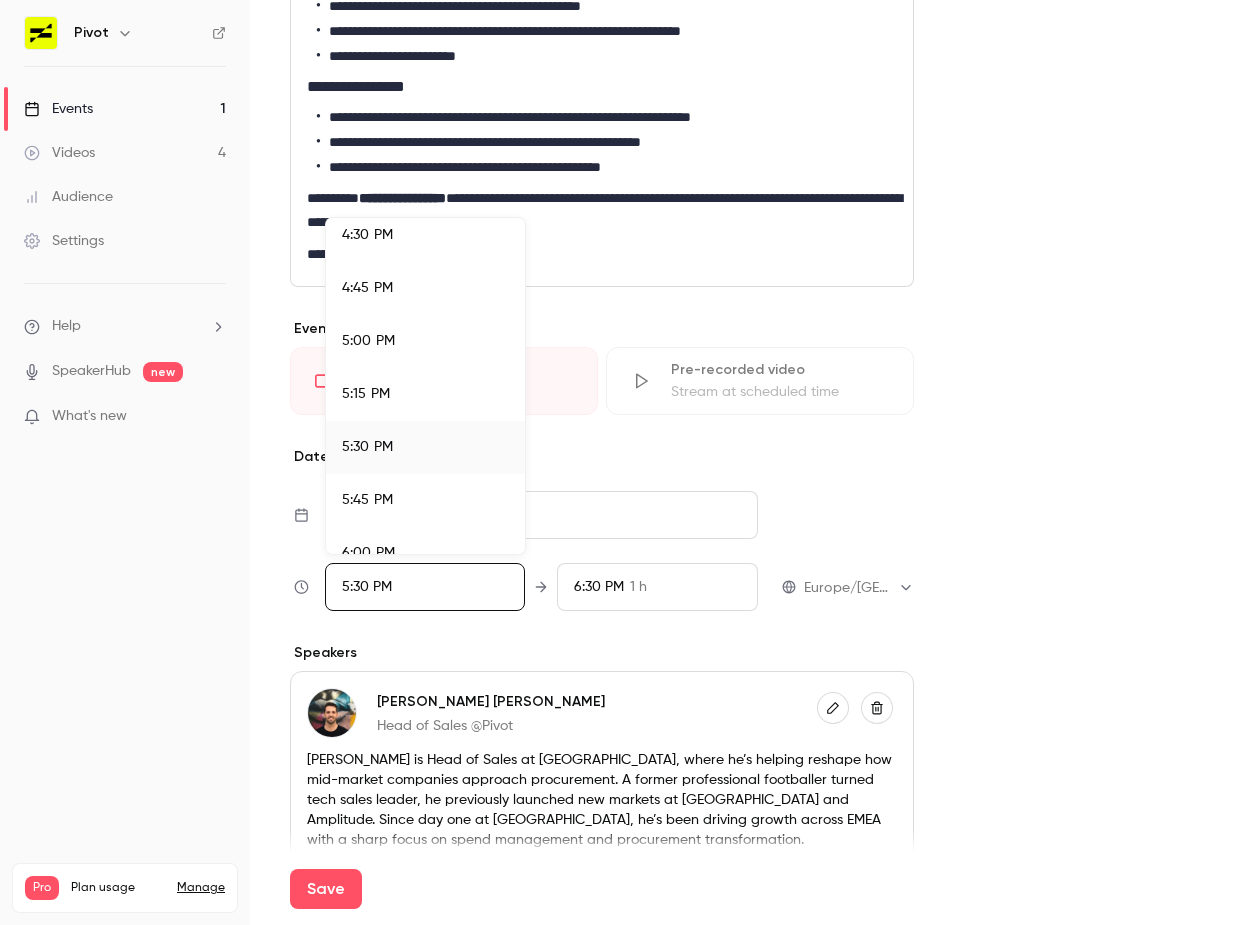 click at bounding box center (621, 462) 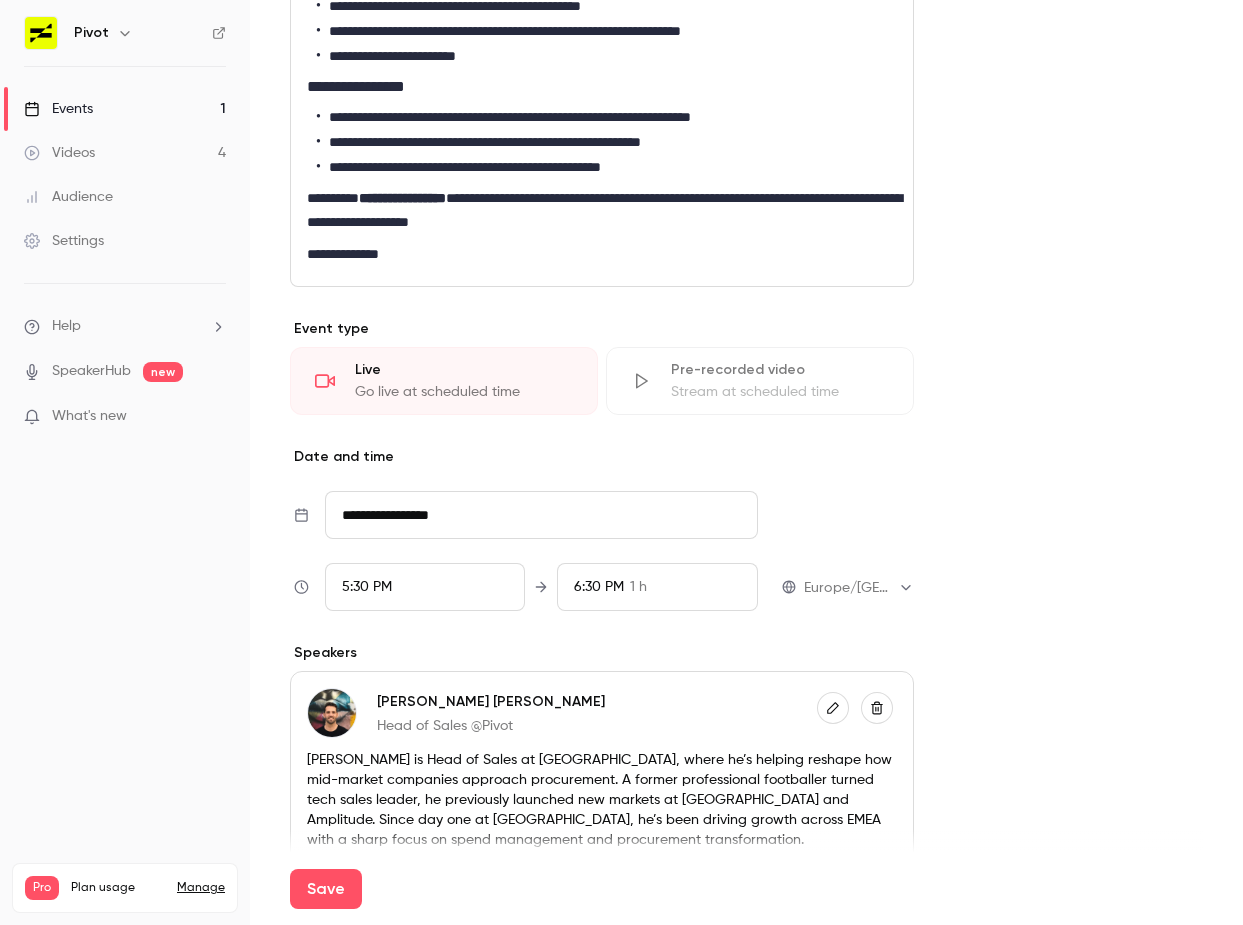 click on "6:30 PM 1 h" at bounding box center (657, 587) 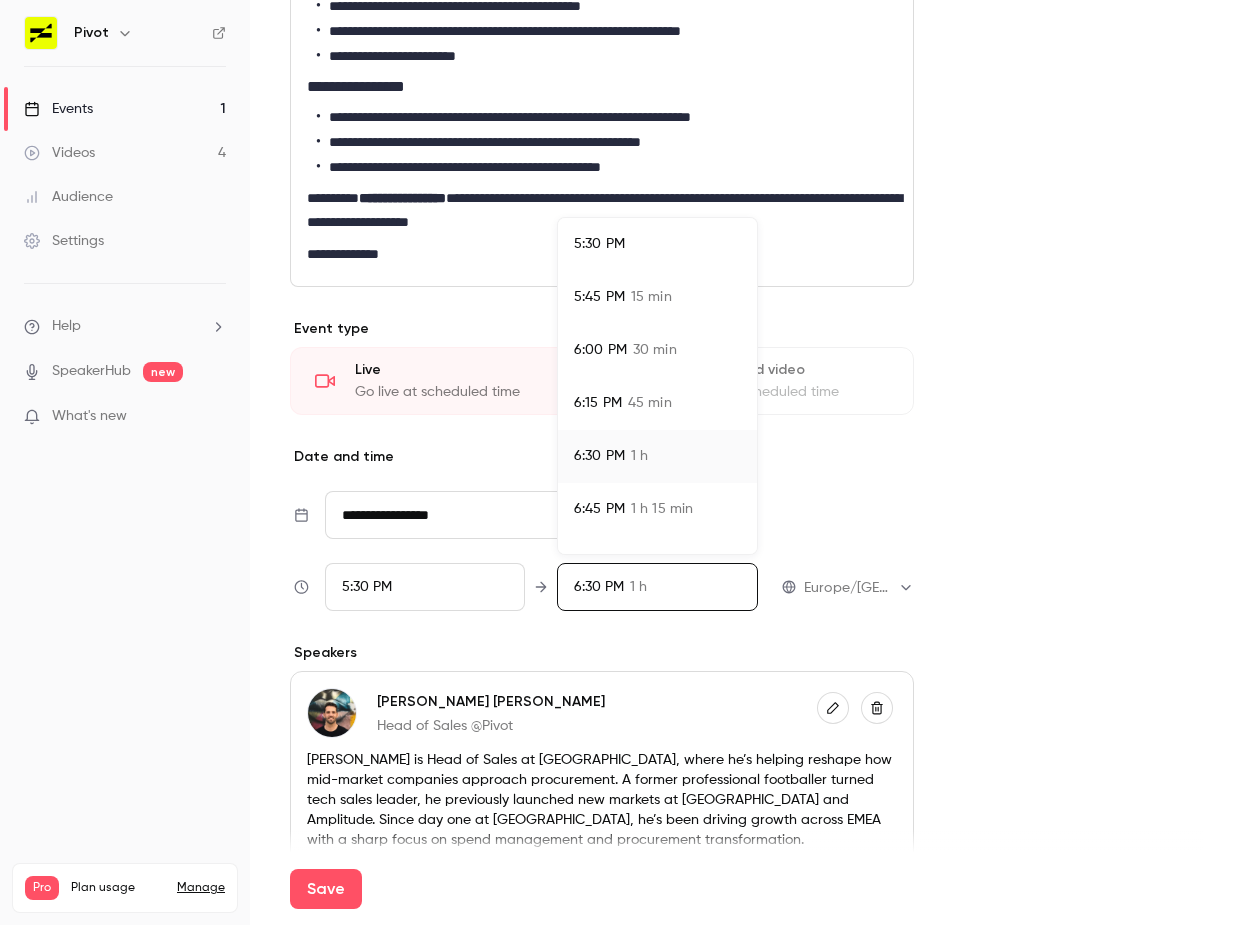 click on "6:15 PM 45 min" at bounding box center [657, 403] 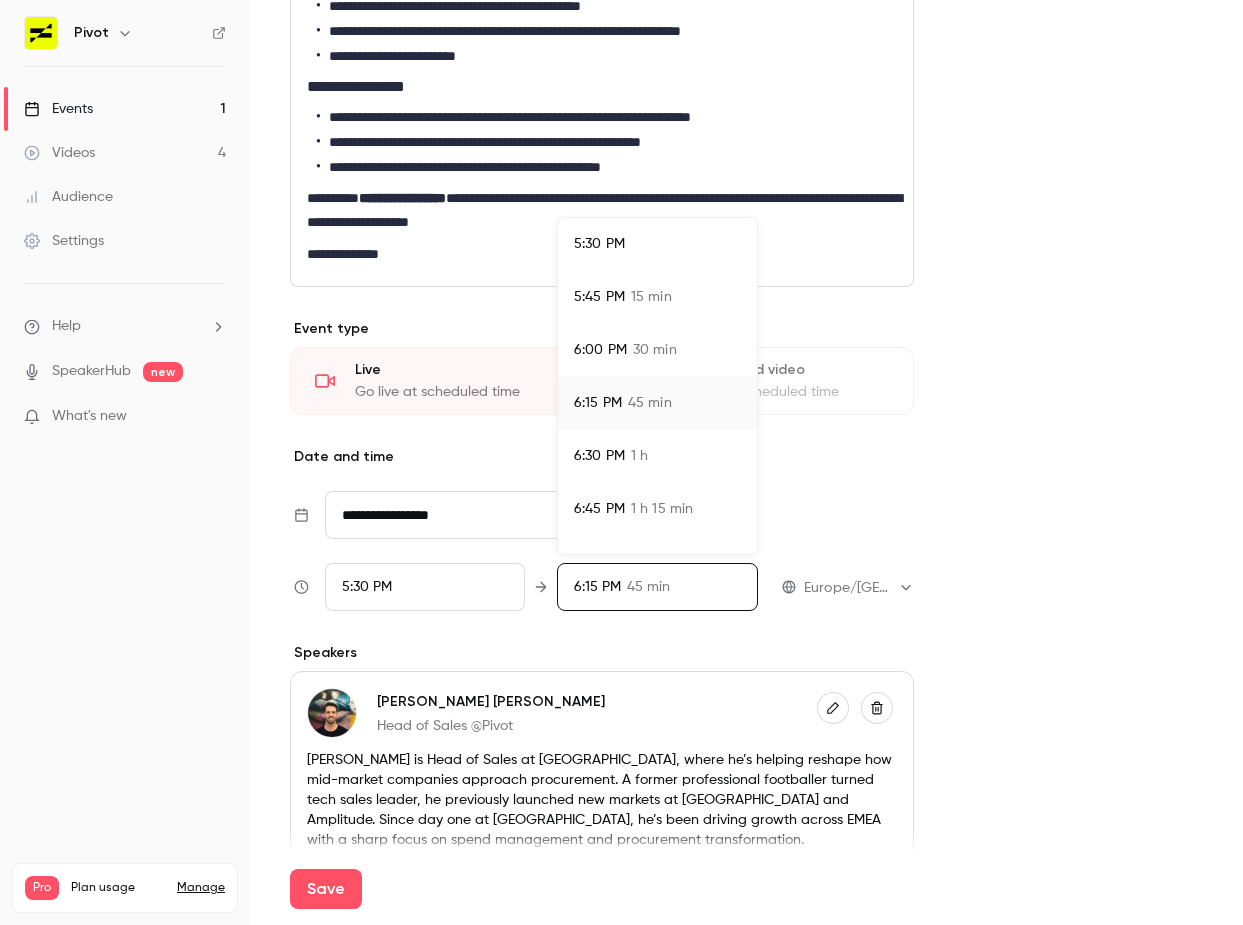 click at bounding box center (621, 462) 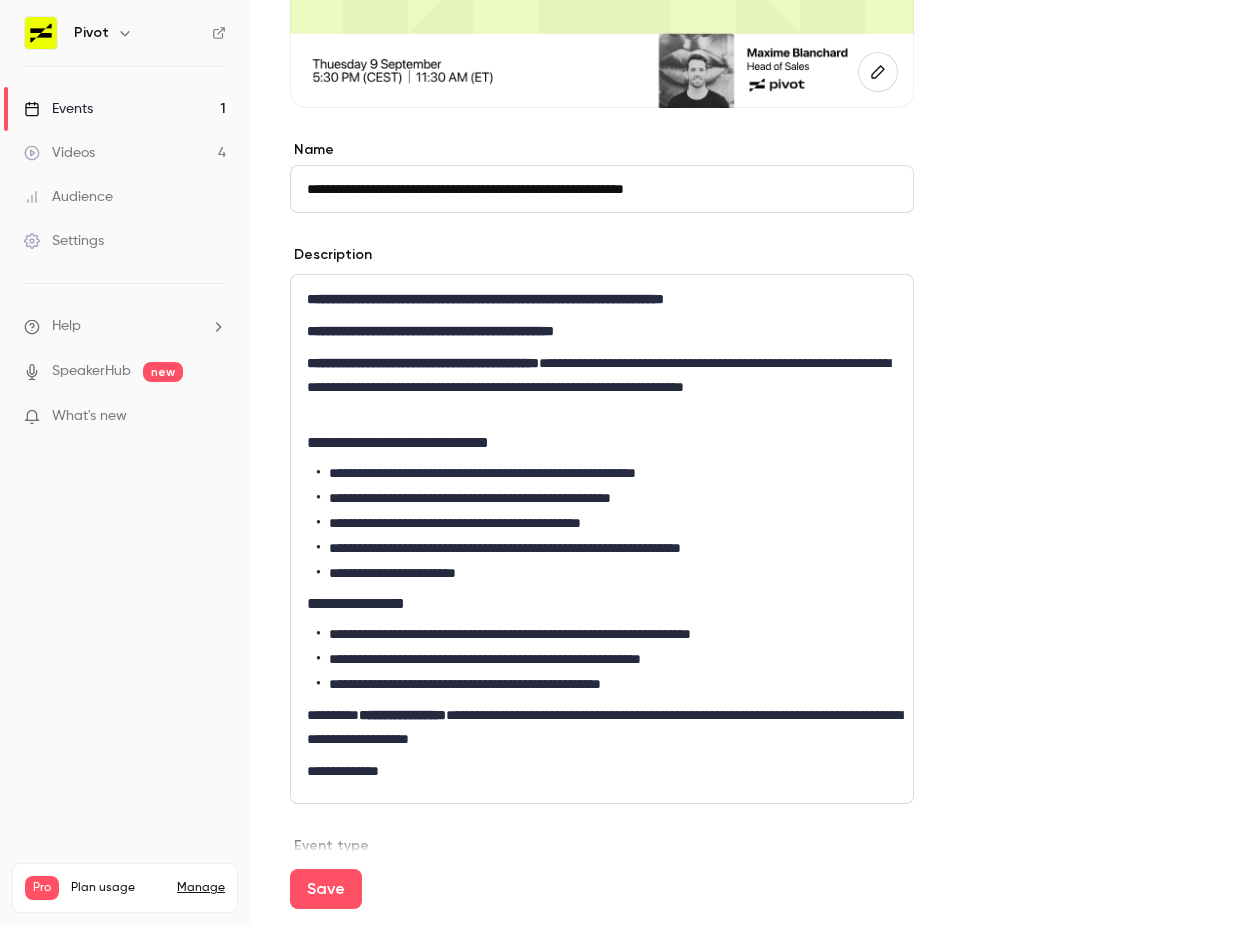 scroll, scrollTop: 0, scrollLeft: 0, axis: both 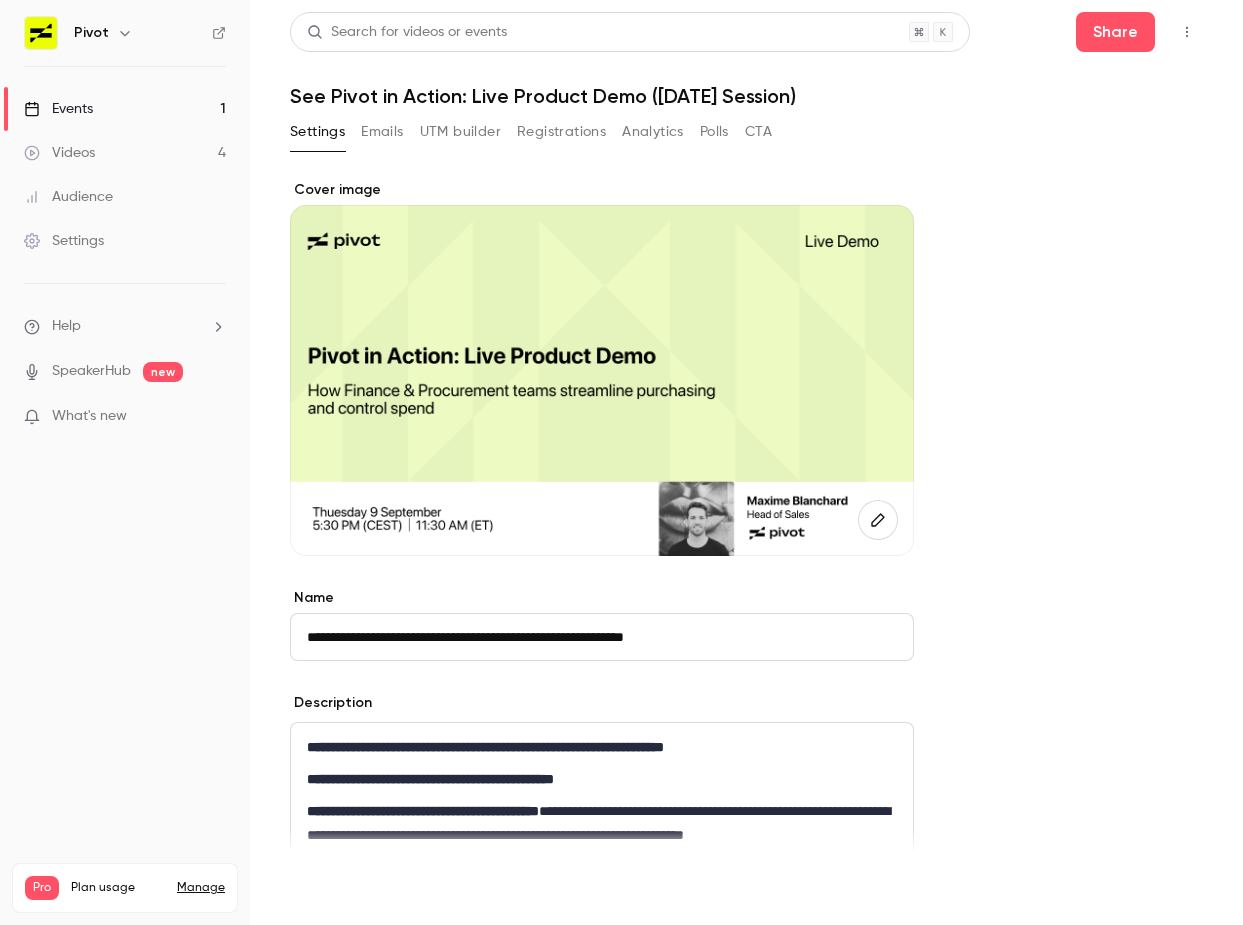 click on "Save" at bounding box center [326, 889] 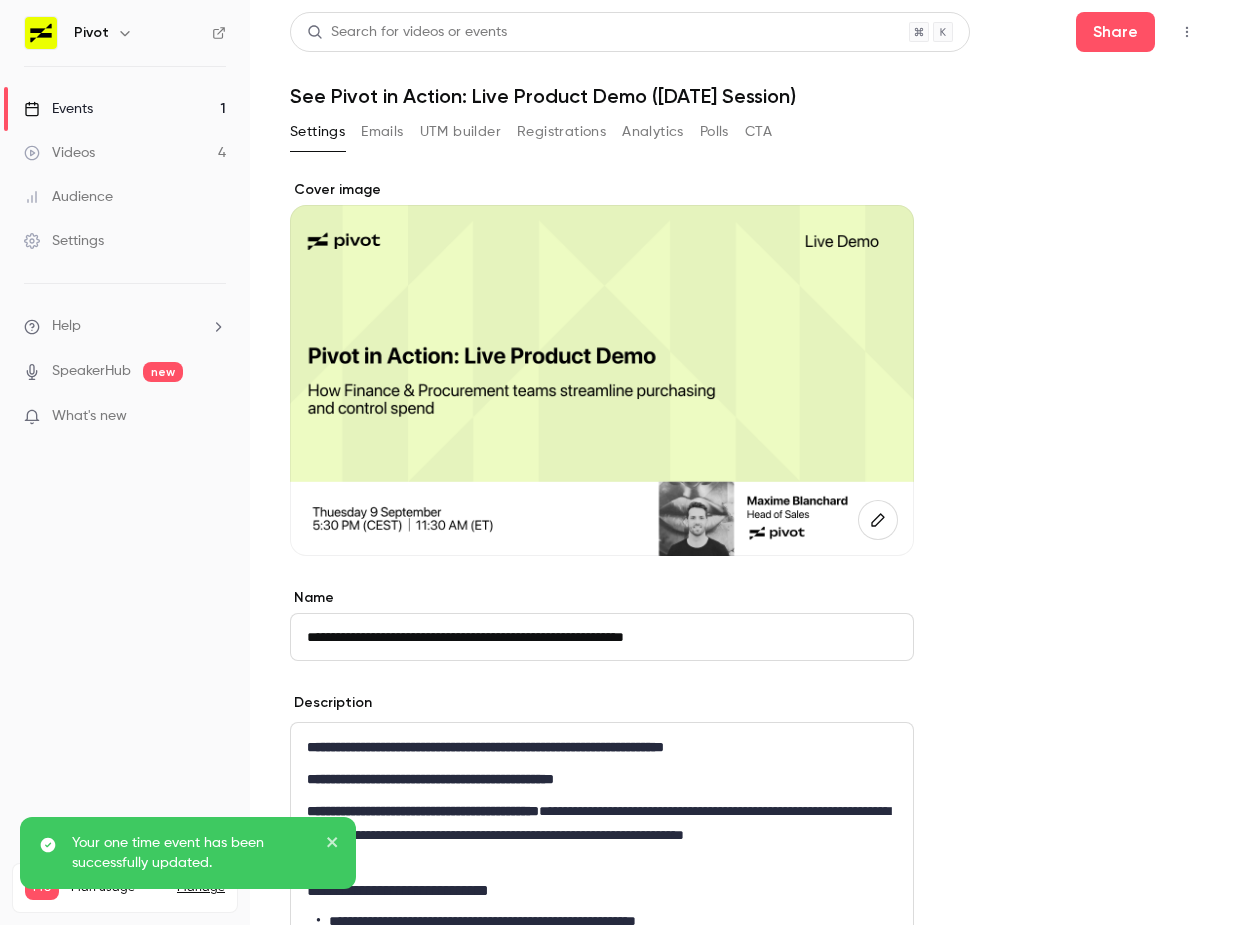 click on "**********" at bounding box center (746, 1131) 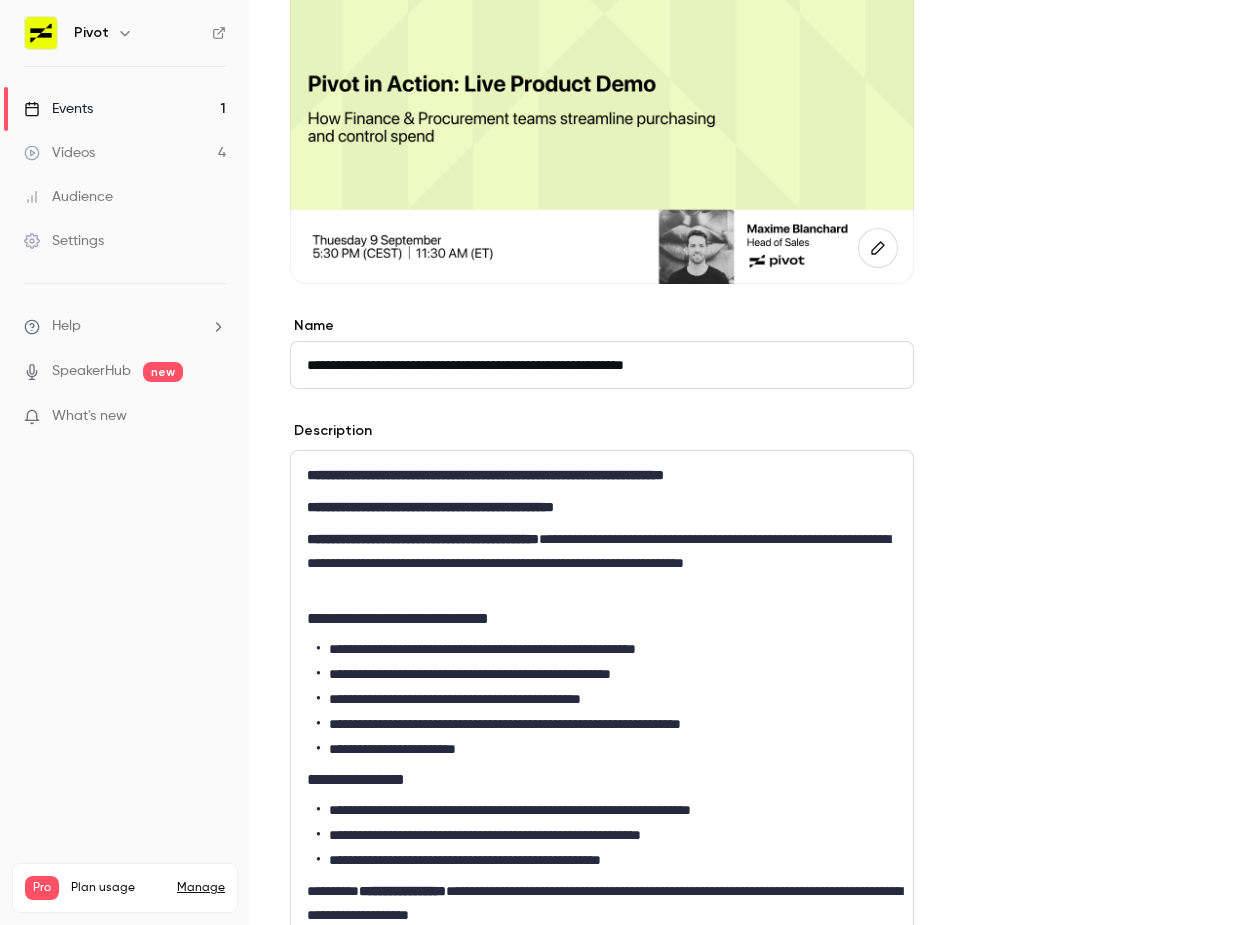 scroll, scrollTop: 306, scrollLeft: 0, axis: vertical 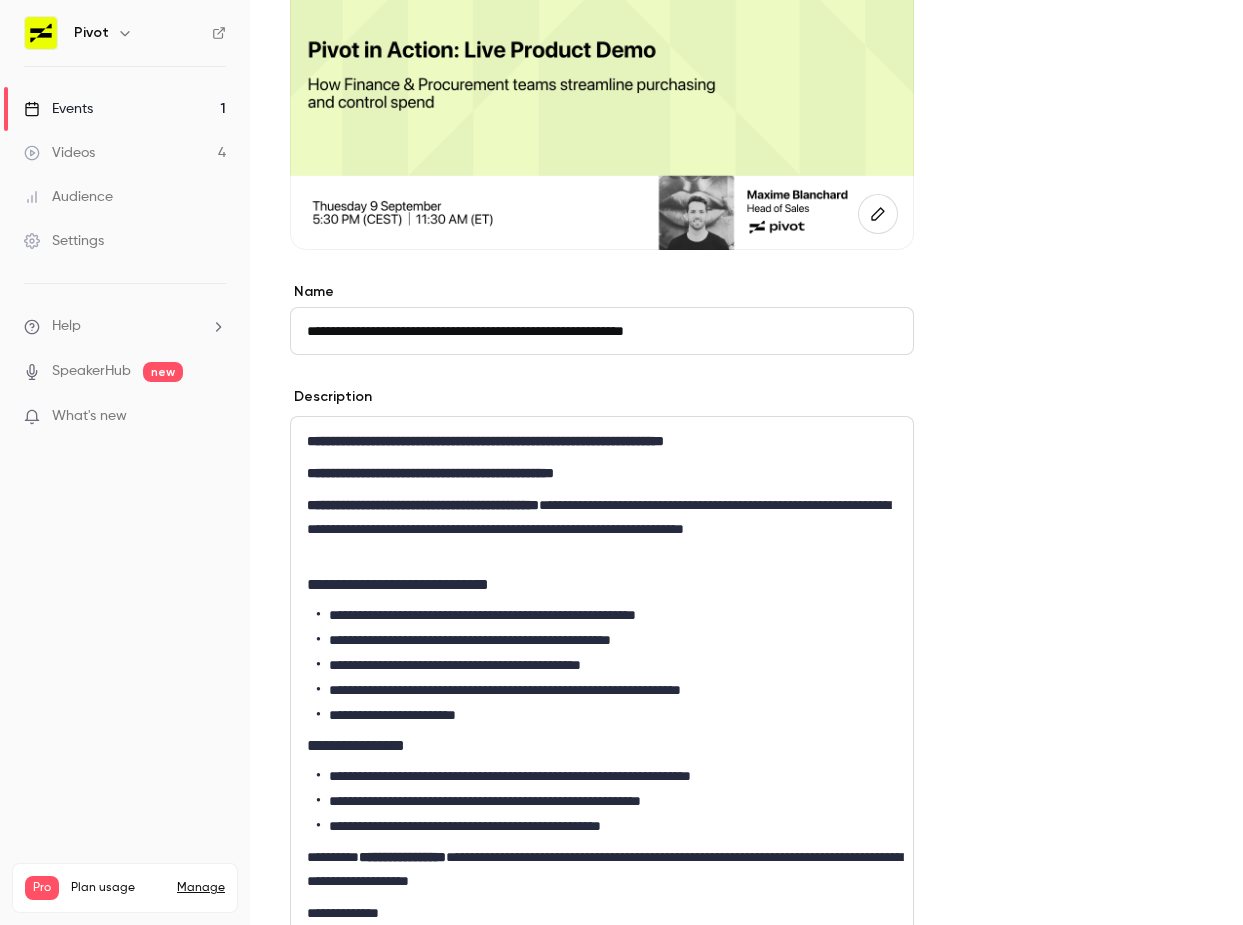 click on "Events 1" at bounding box center (125, 109) 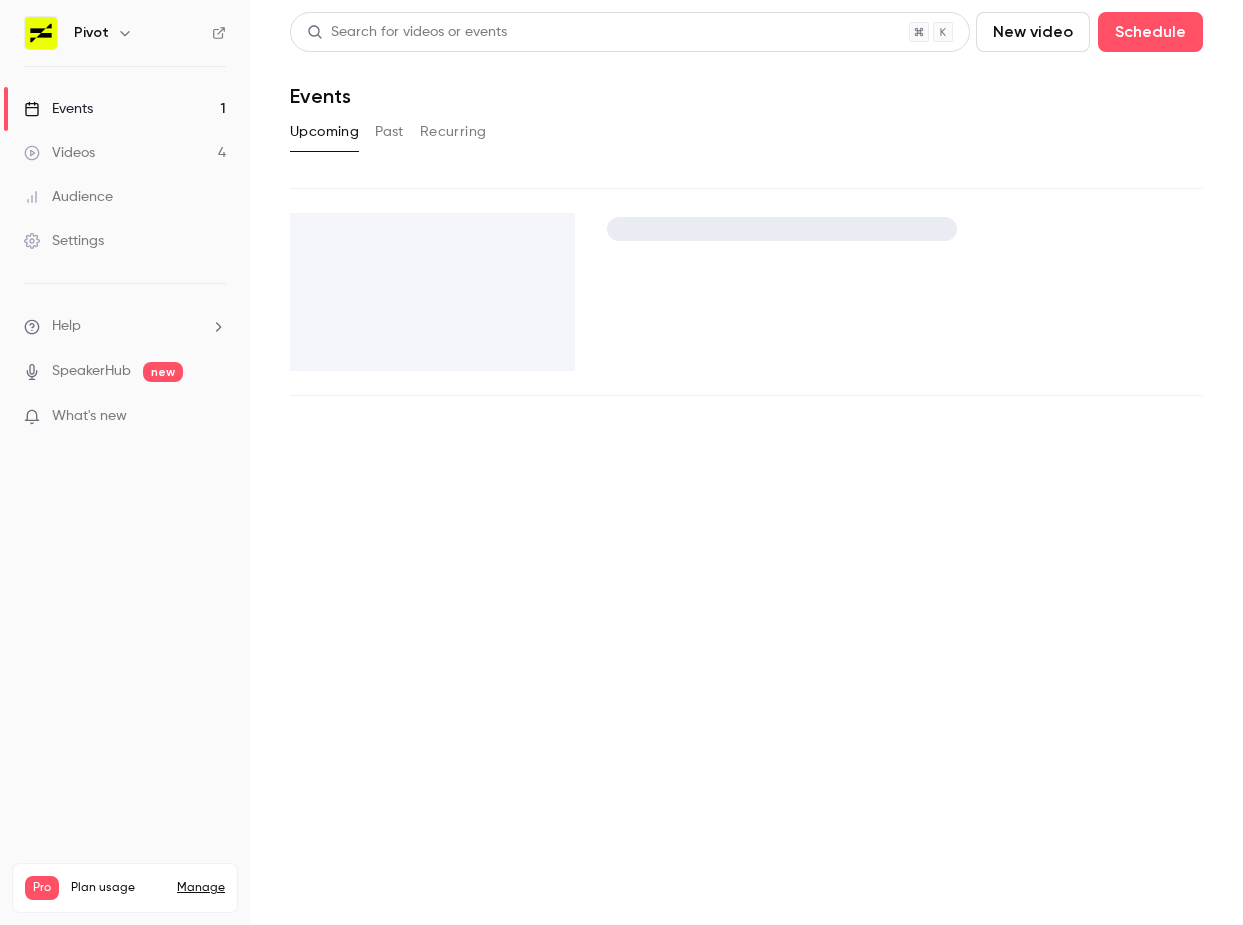 scroll, scrollTop: 0, scrollLeft: 0, axis: both 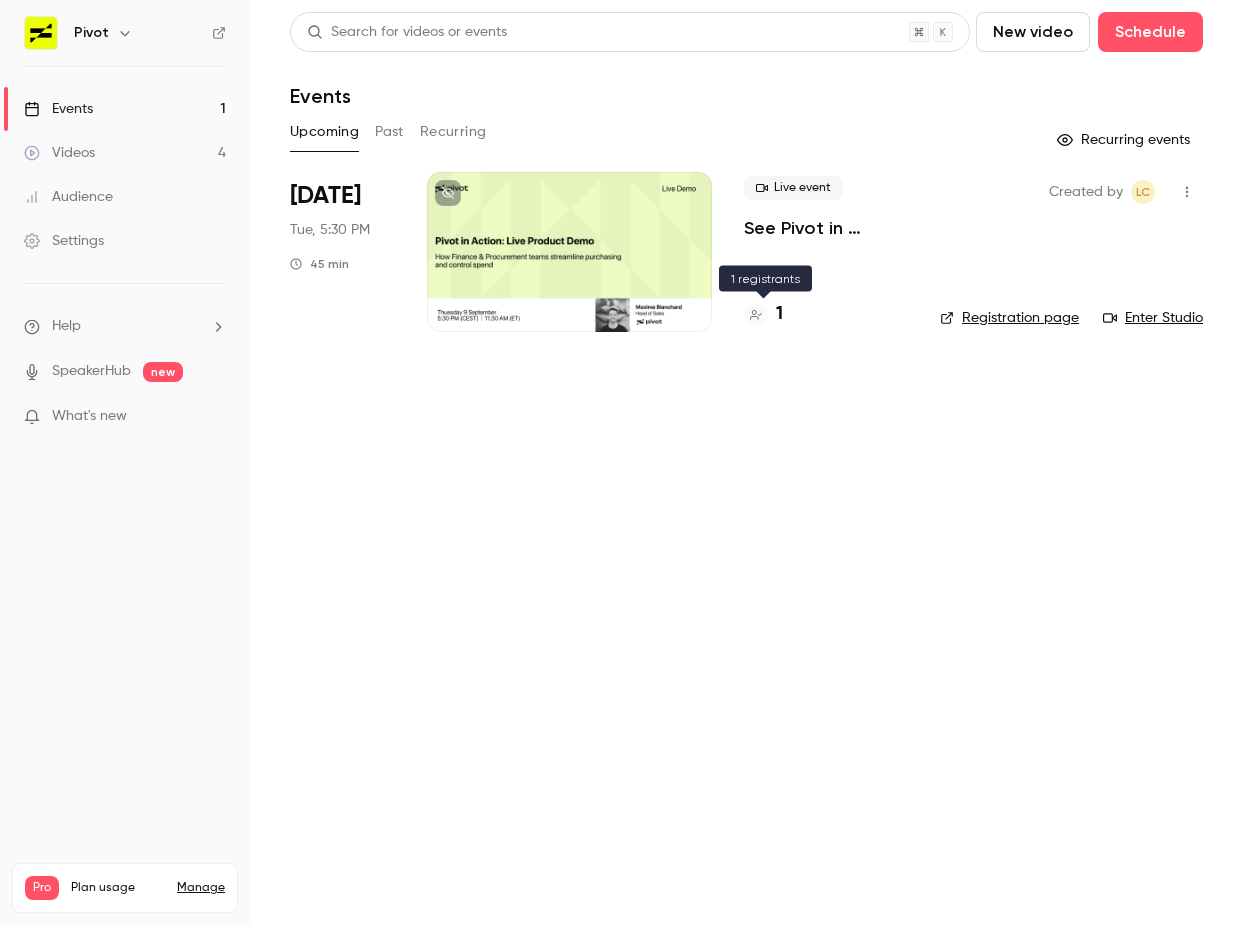 click on "1" at bounding box center (763, 314) 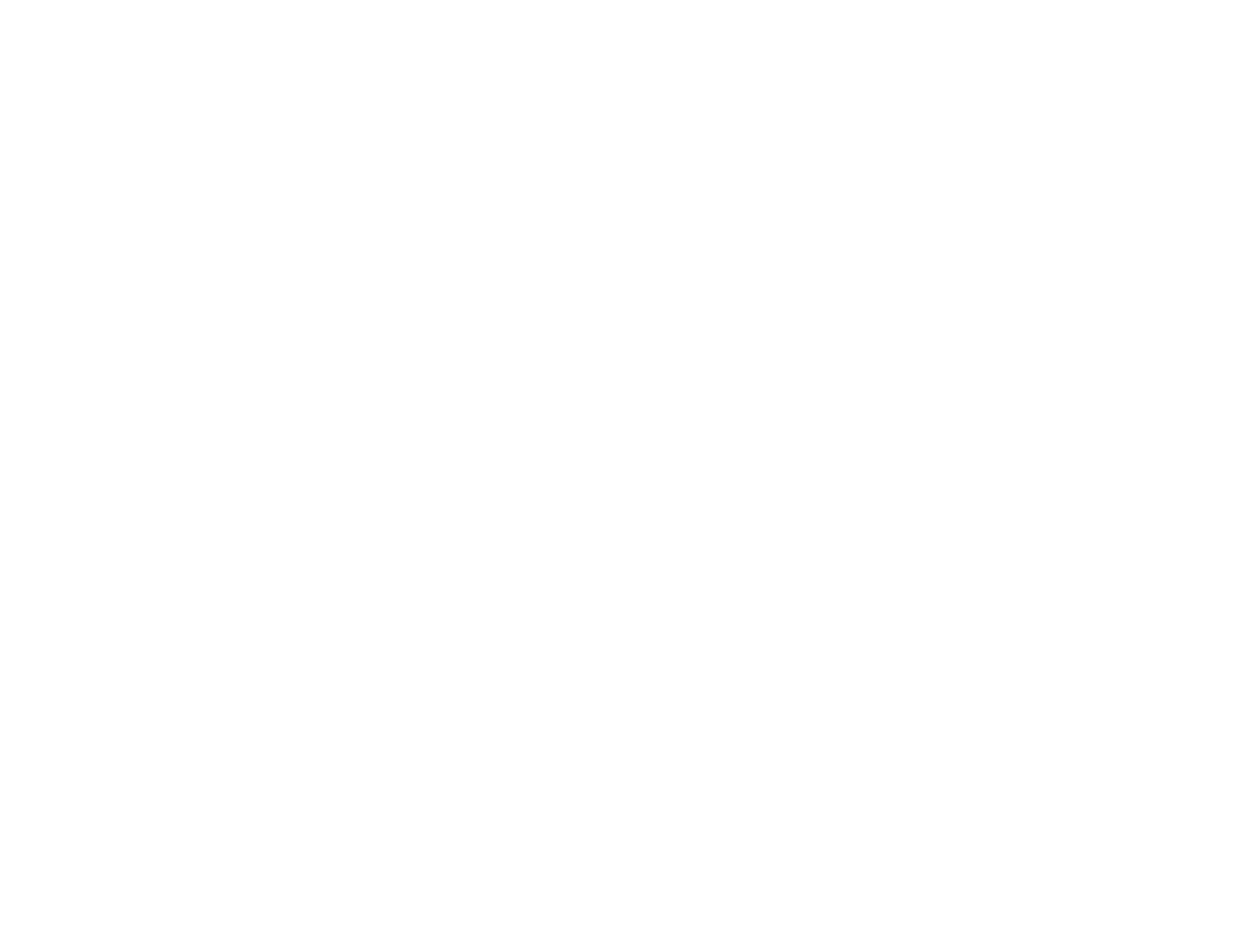scroll, scrollTop: 0, scrollLeft: 0, axis: both 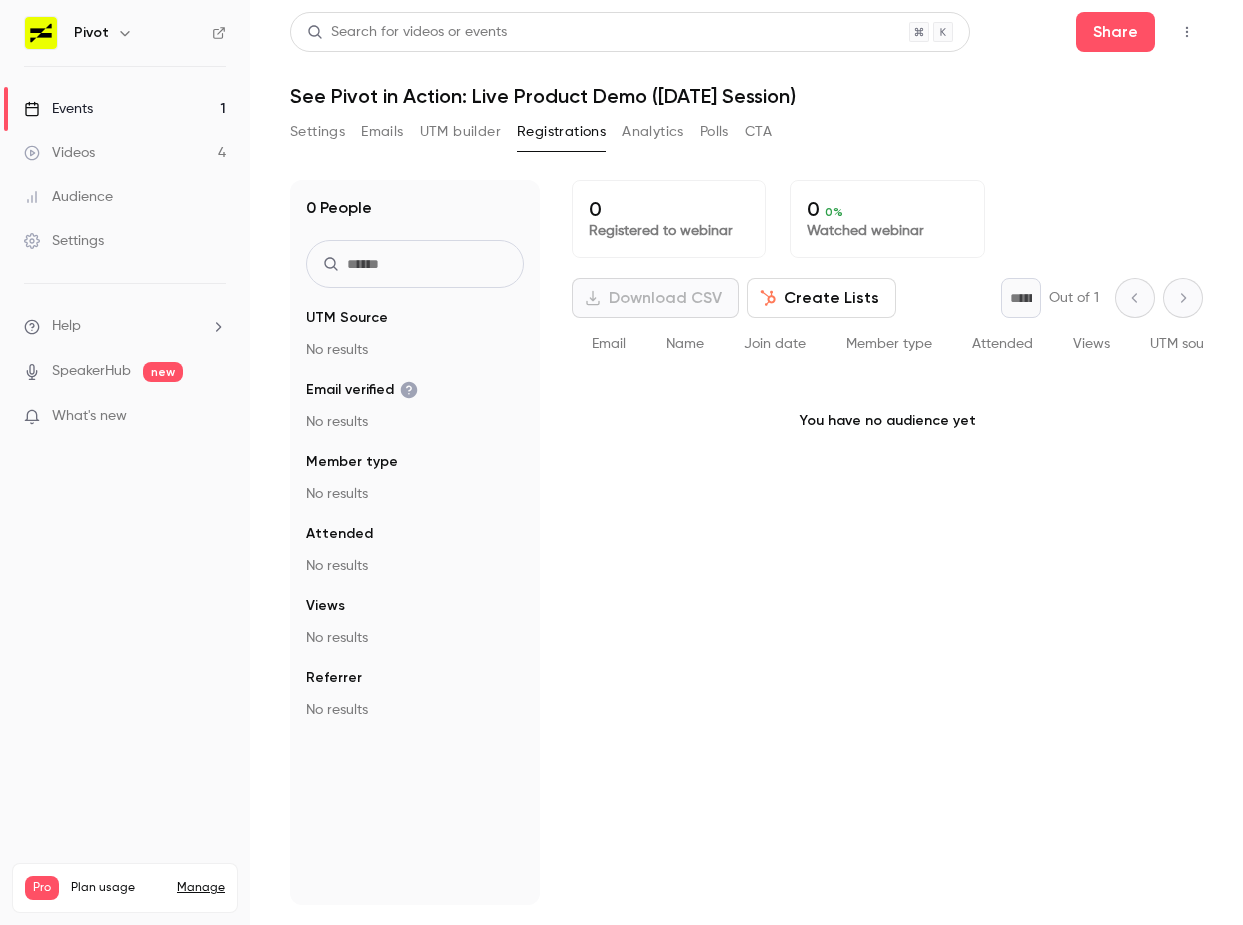 click on "Videos 4" at bounding box center [125, 153] 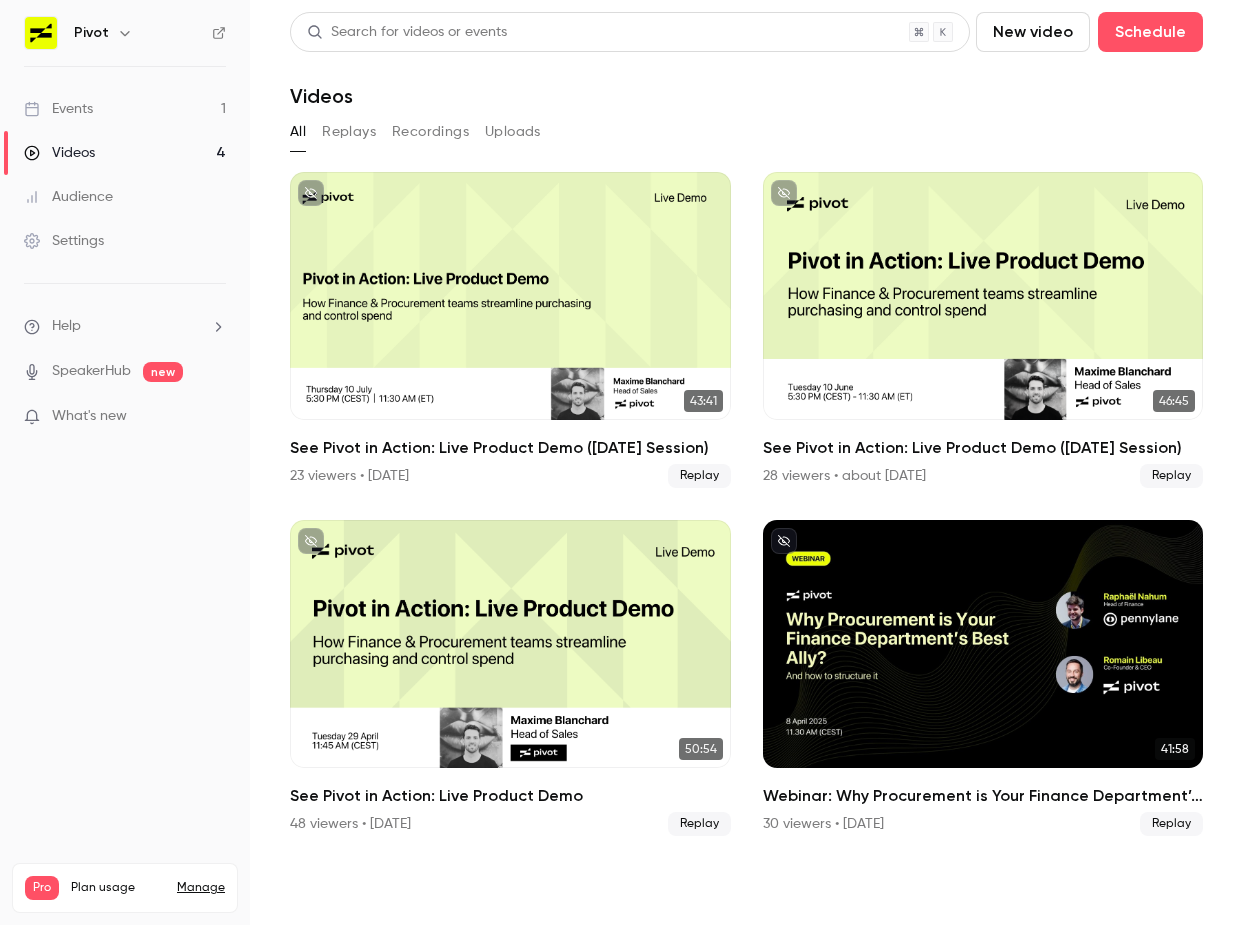click on "Events 1" at bounding box center (125, 109) 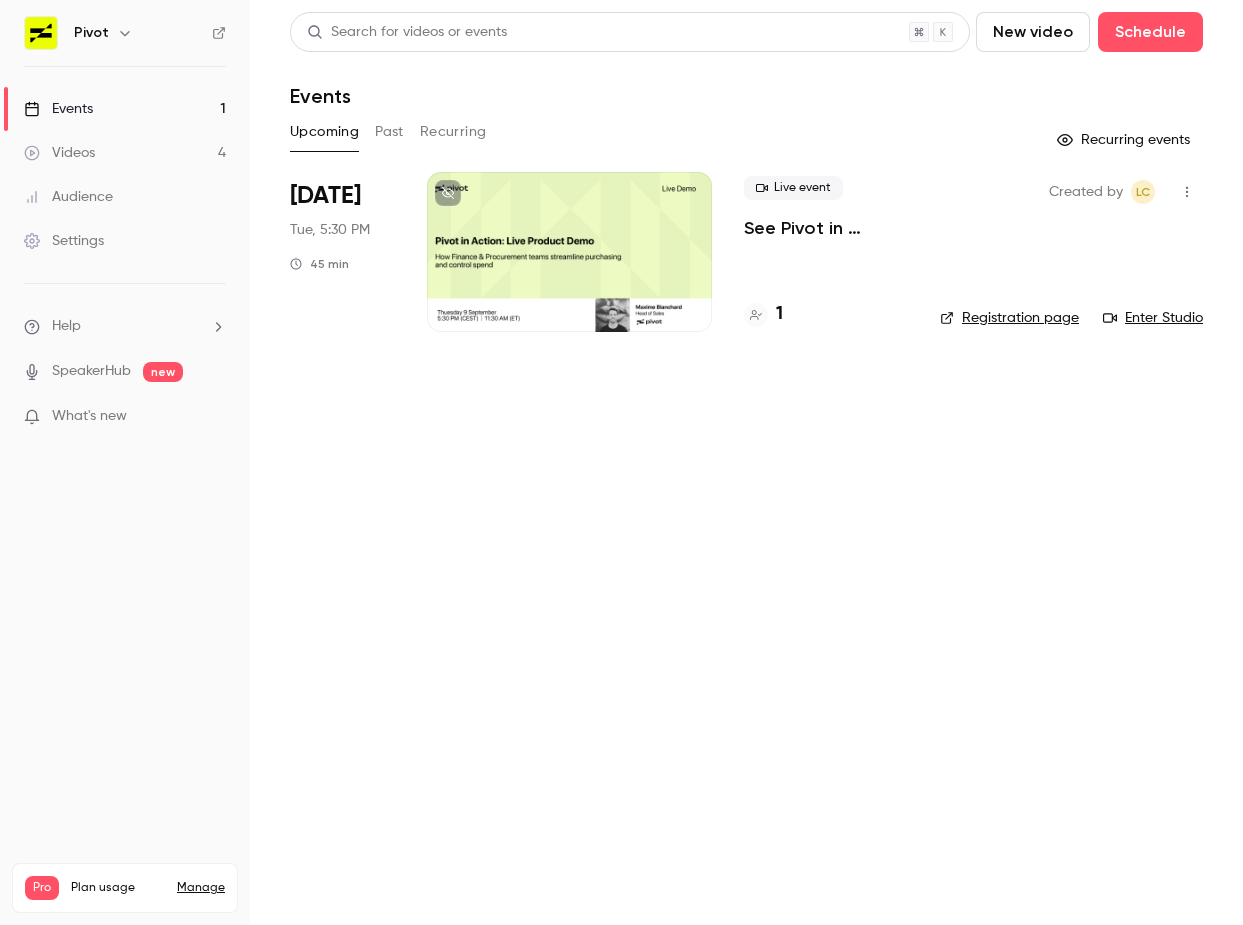 click on "1" at bounding box center [763, 314] 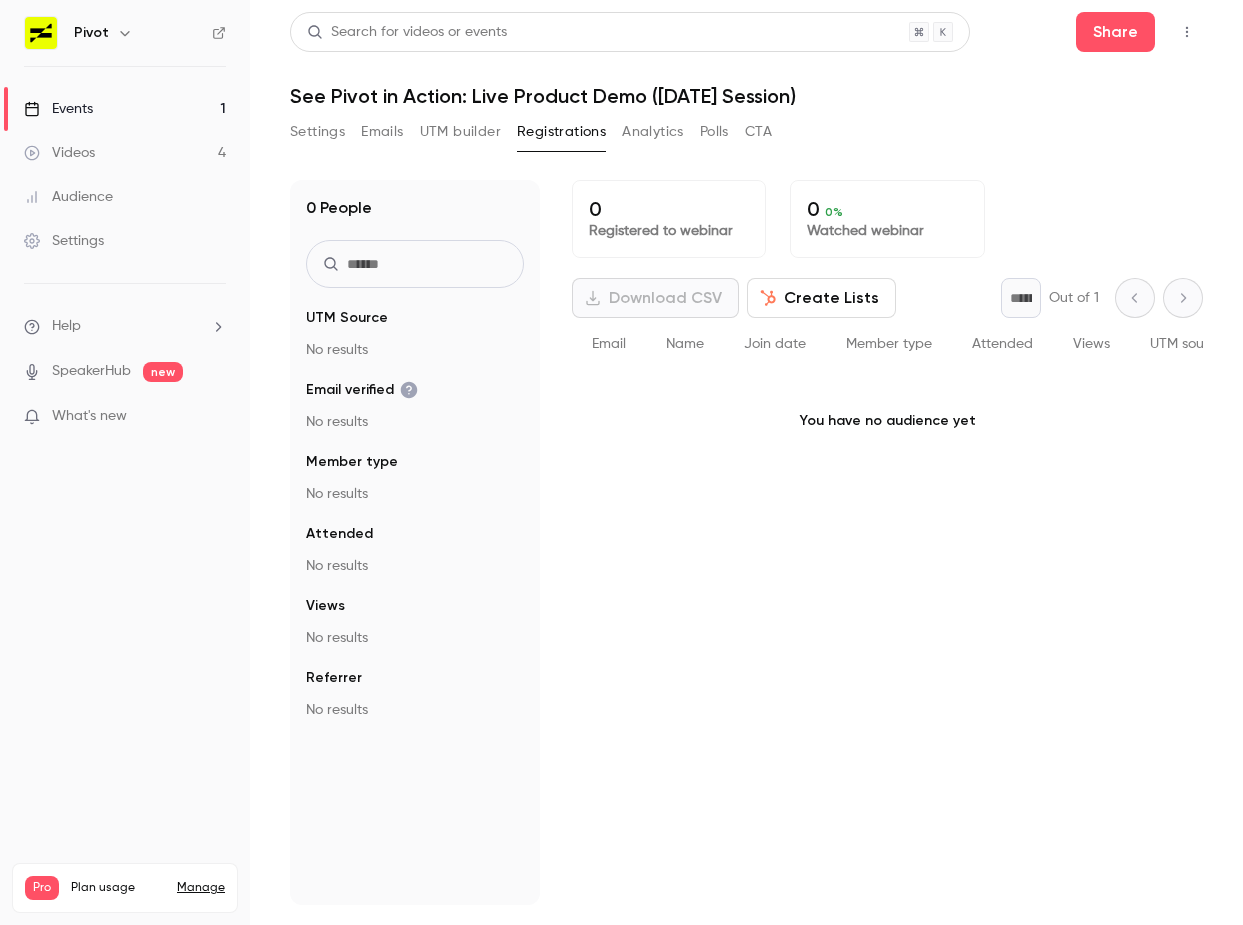 click on "* Out of 1" at bounding box center [1102, 298] 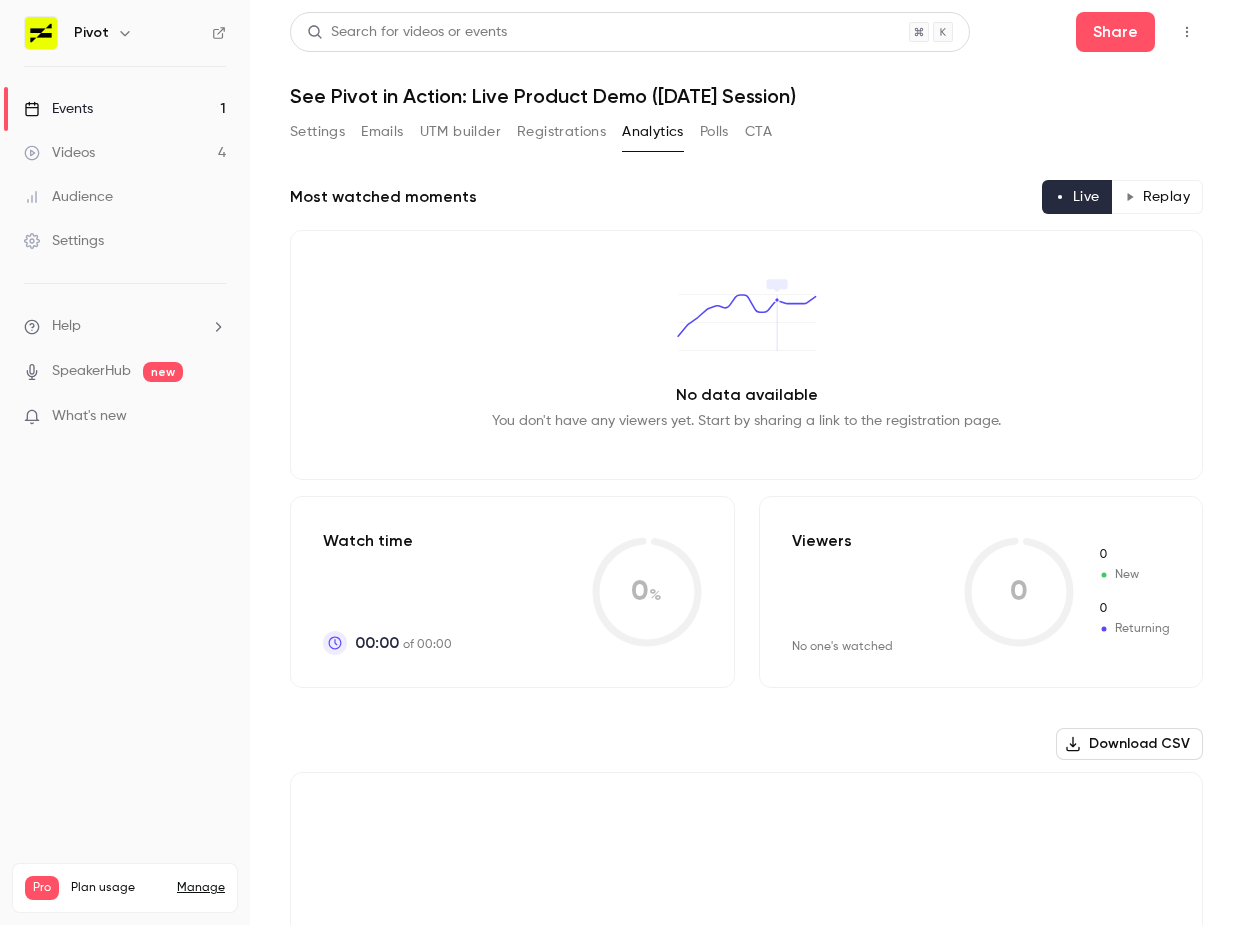 click on "Registrations" at bounding box center [561, 132] 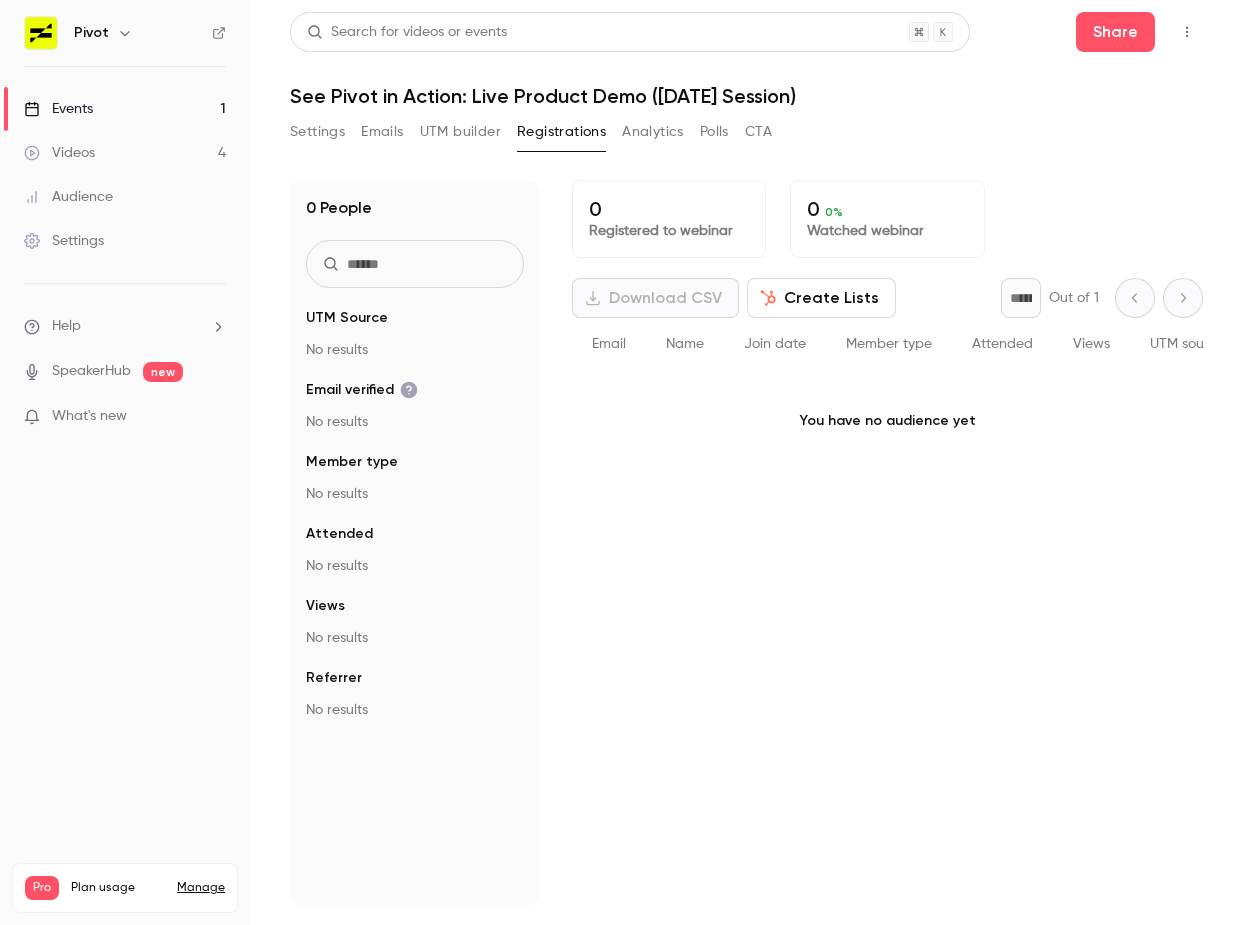 click on "UTM builder" at bounding box center [460, 132] 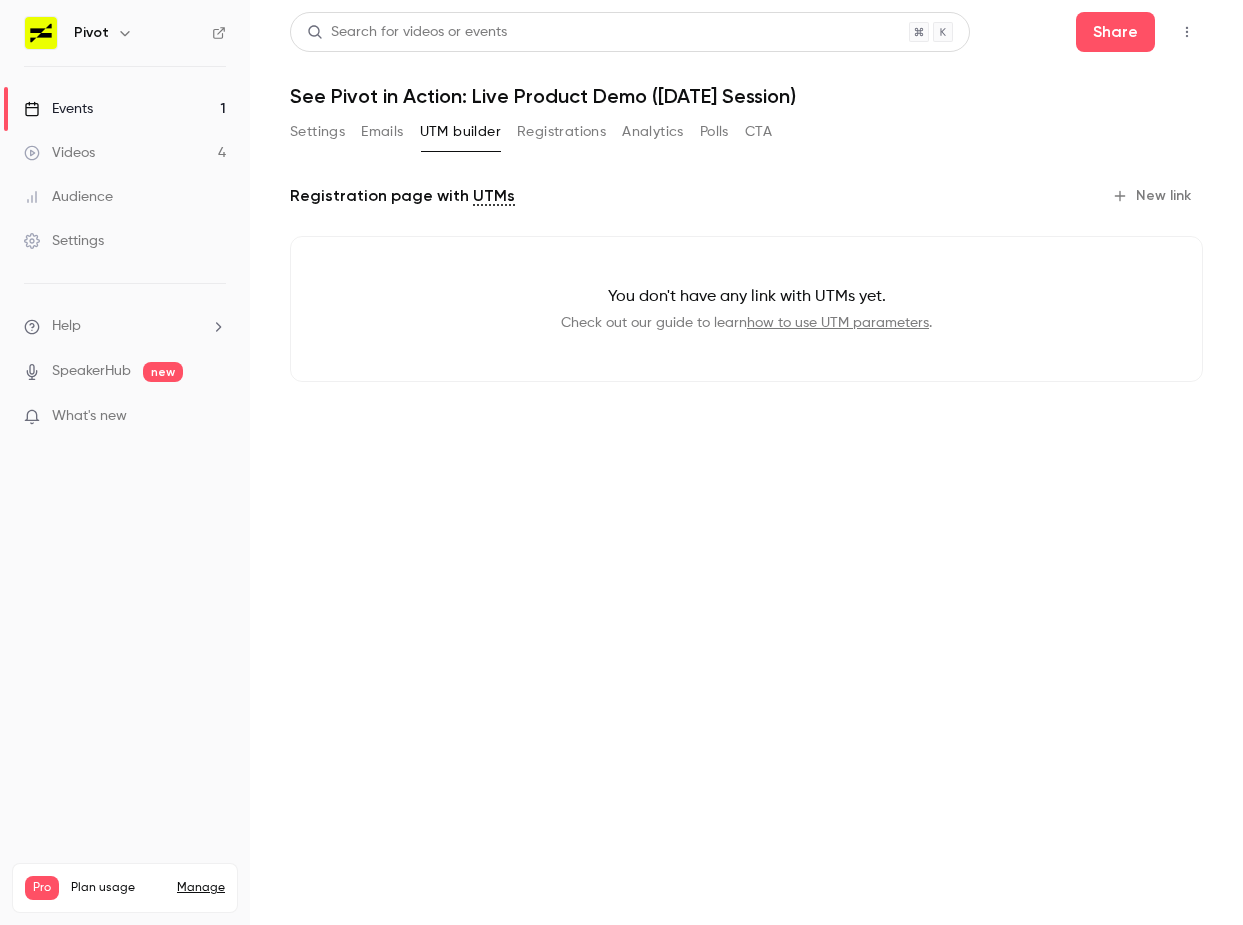 click on "Emails" at bounding box center [382, 132] 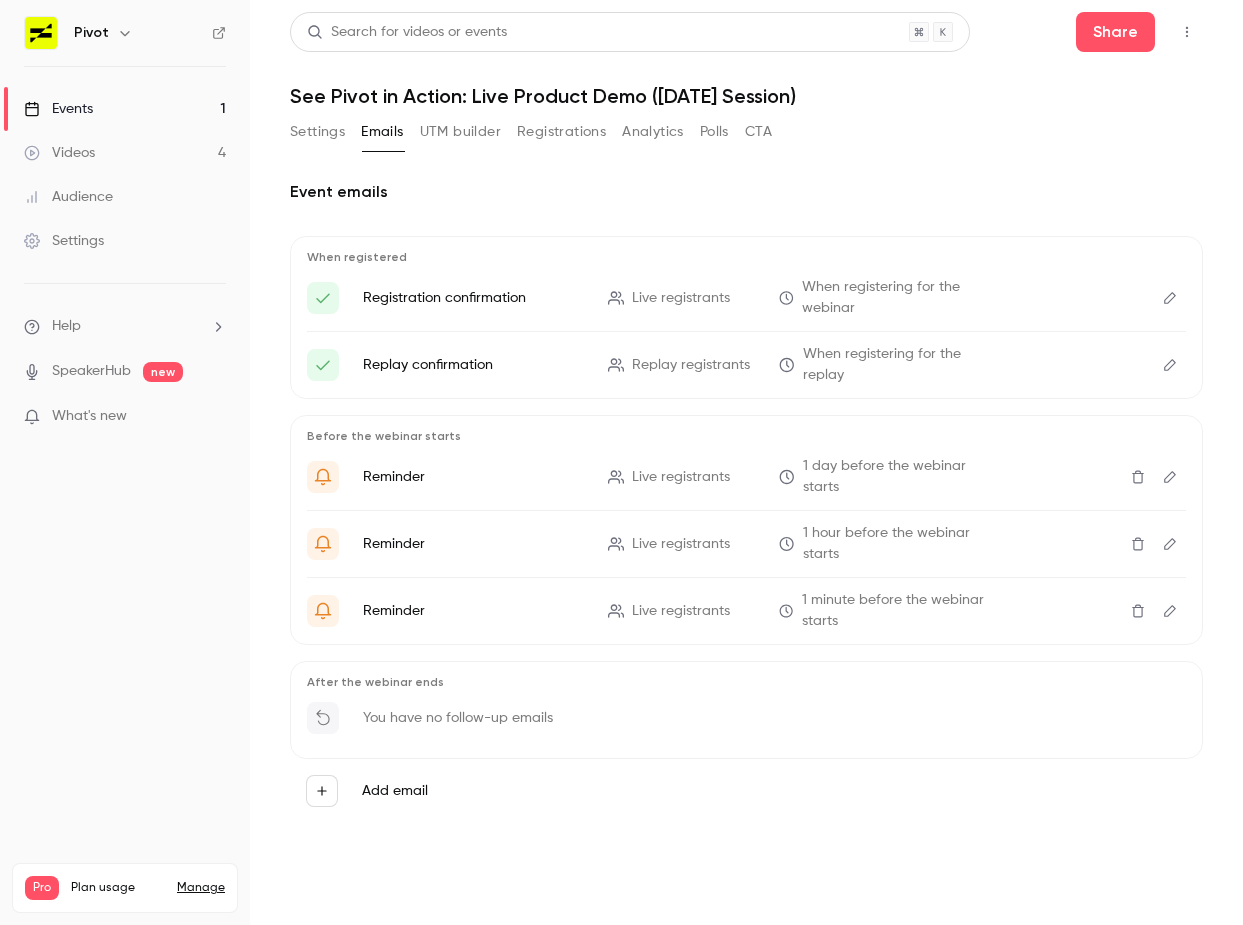 click on "Live registrants" at bounding box center (681, 611) 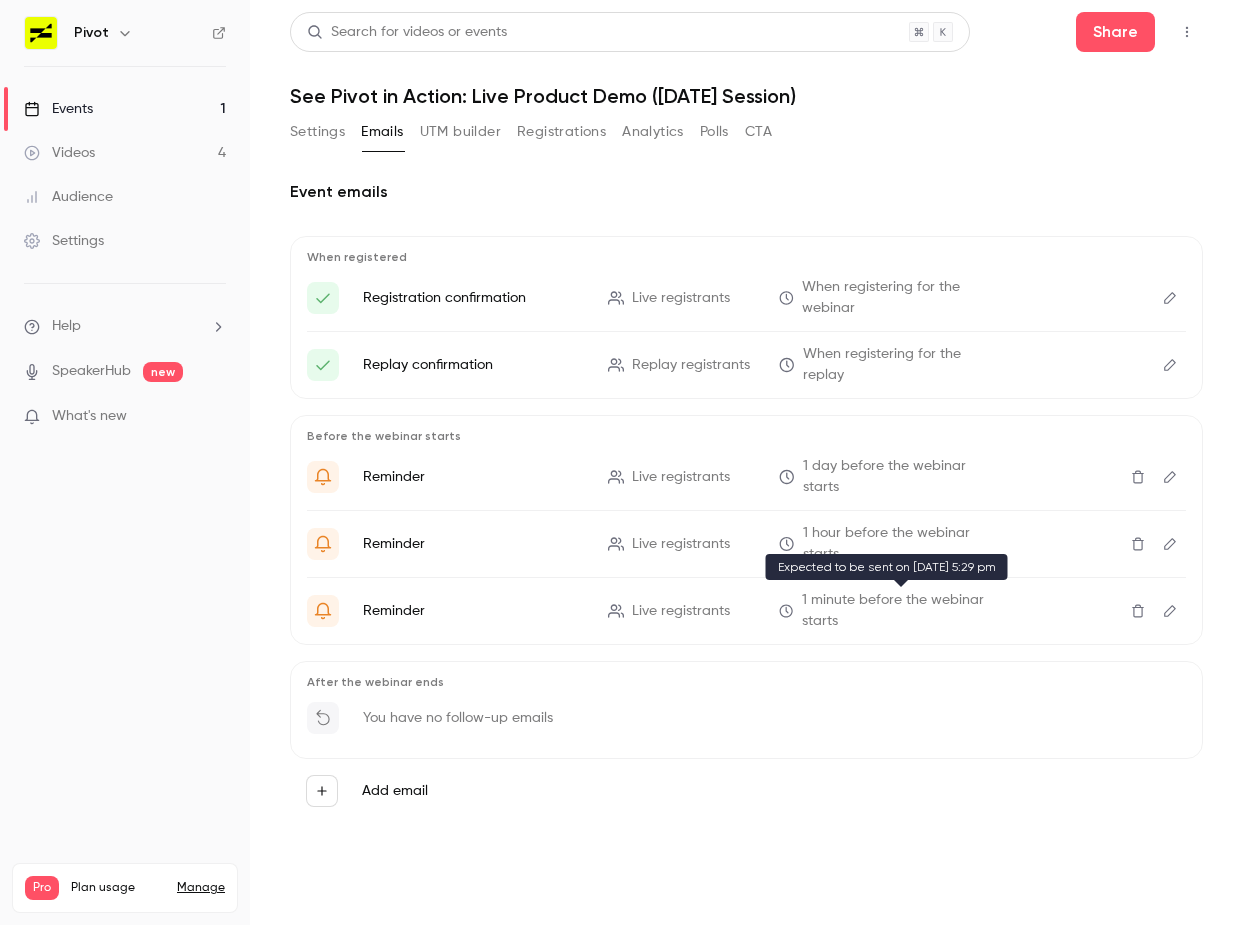 click on "1 minute before the webinar starts" at bounding box center (901, 611) 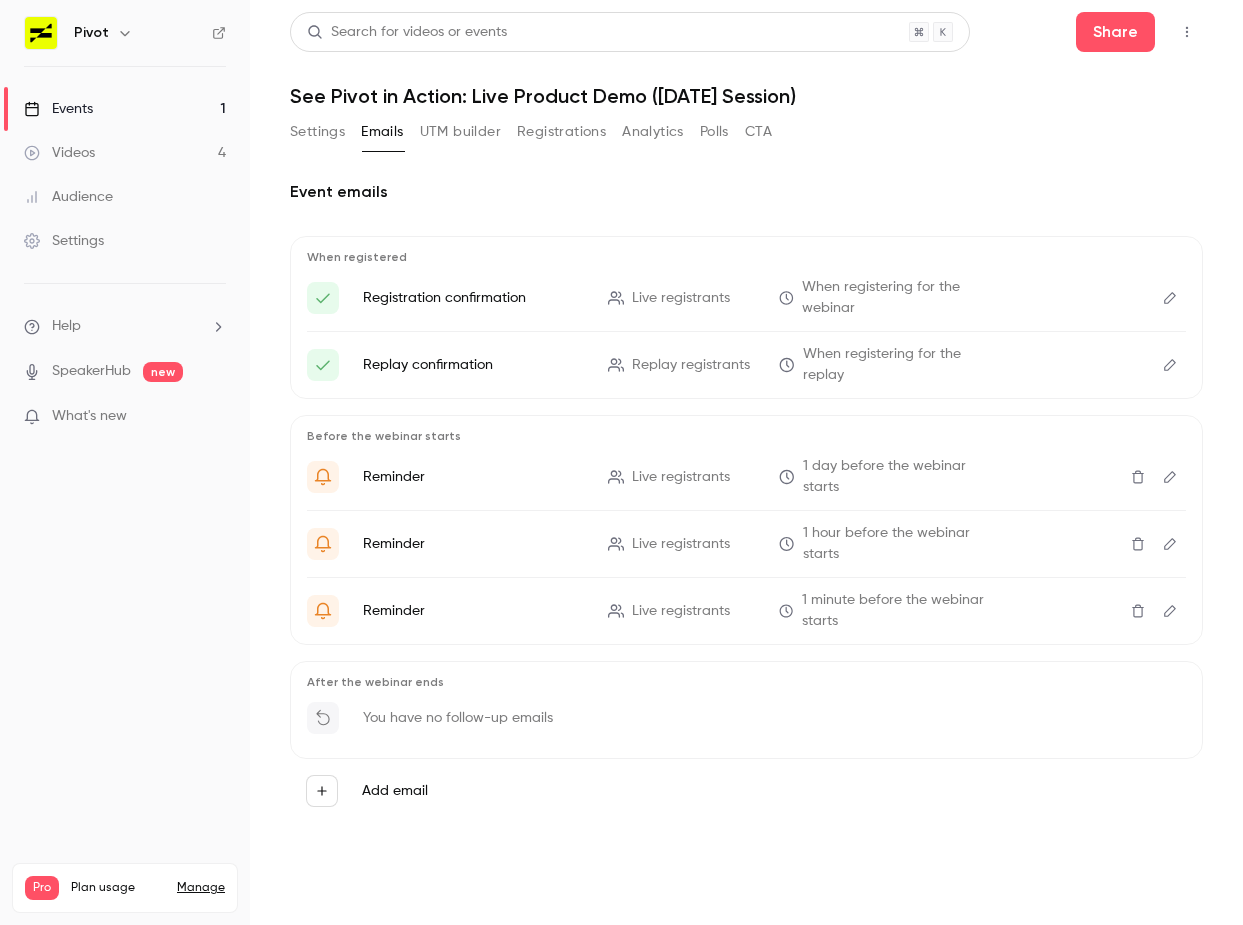 click 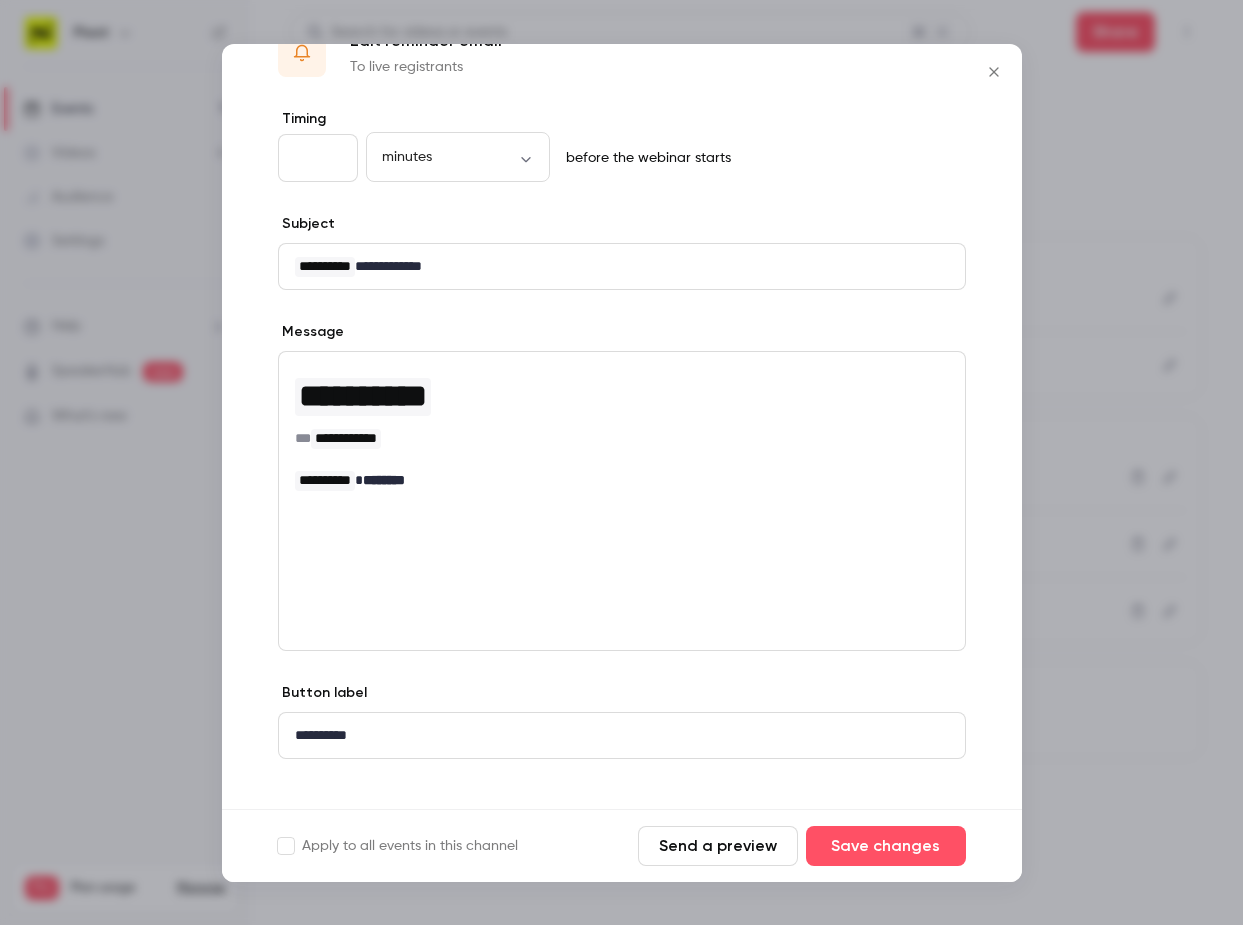 scroll, scrollTop: 77, scrollLeft: 0, axis: vertical 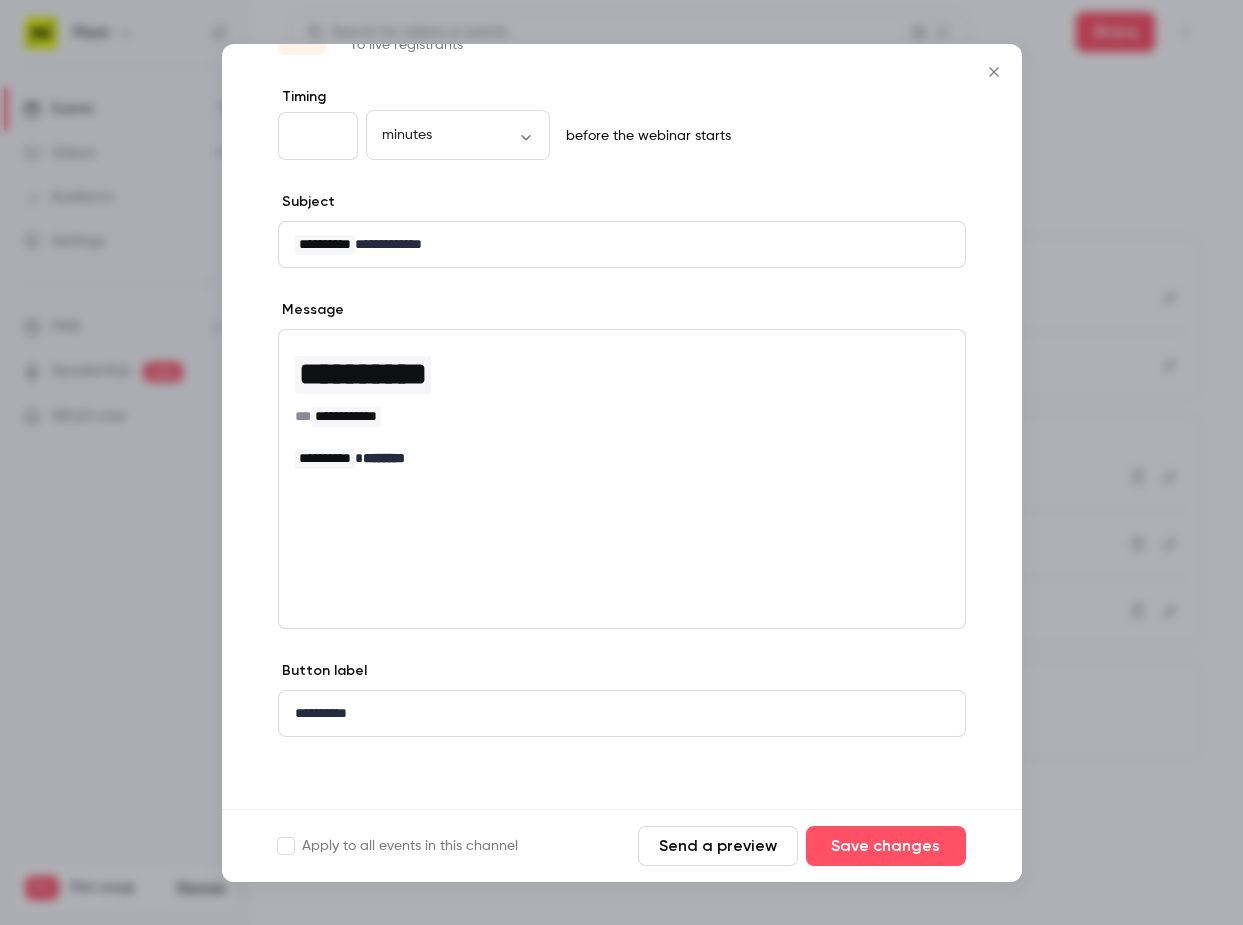 click 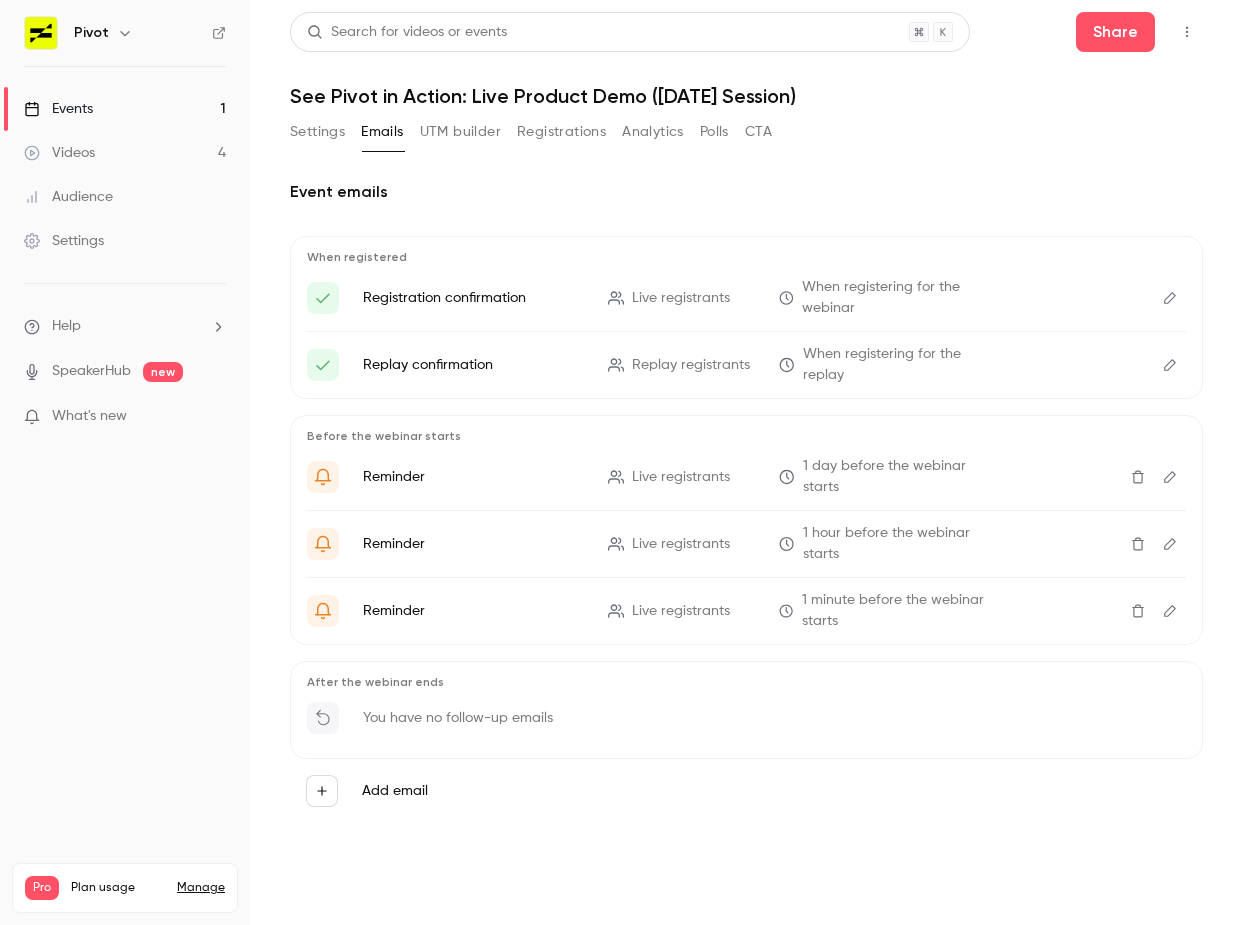 click on "Settings" at bounding box center [317, 132] 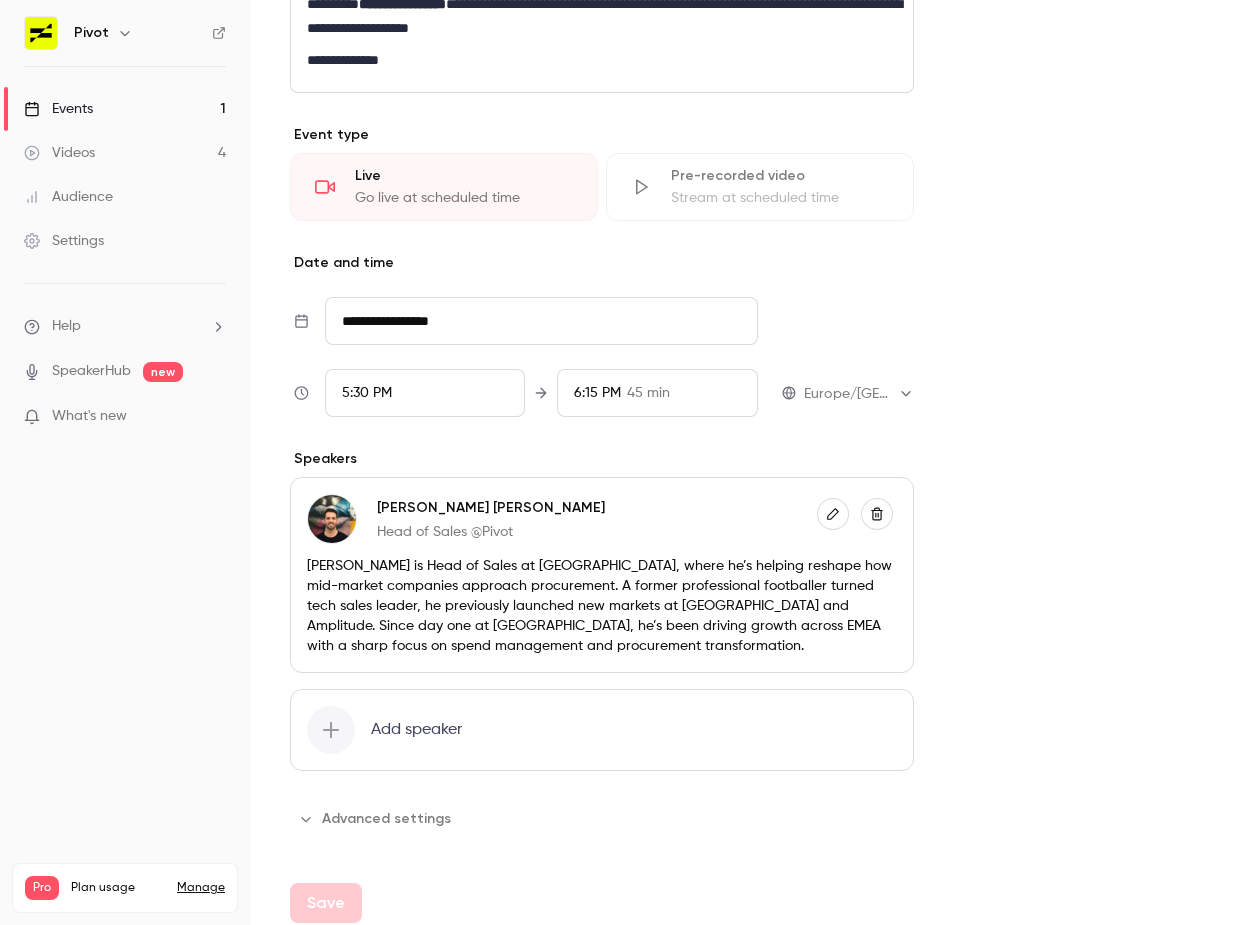 scroll, scrollTop: 1173, scrollLeft: 0, axis: vertical 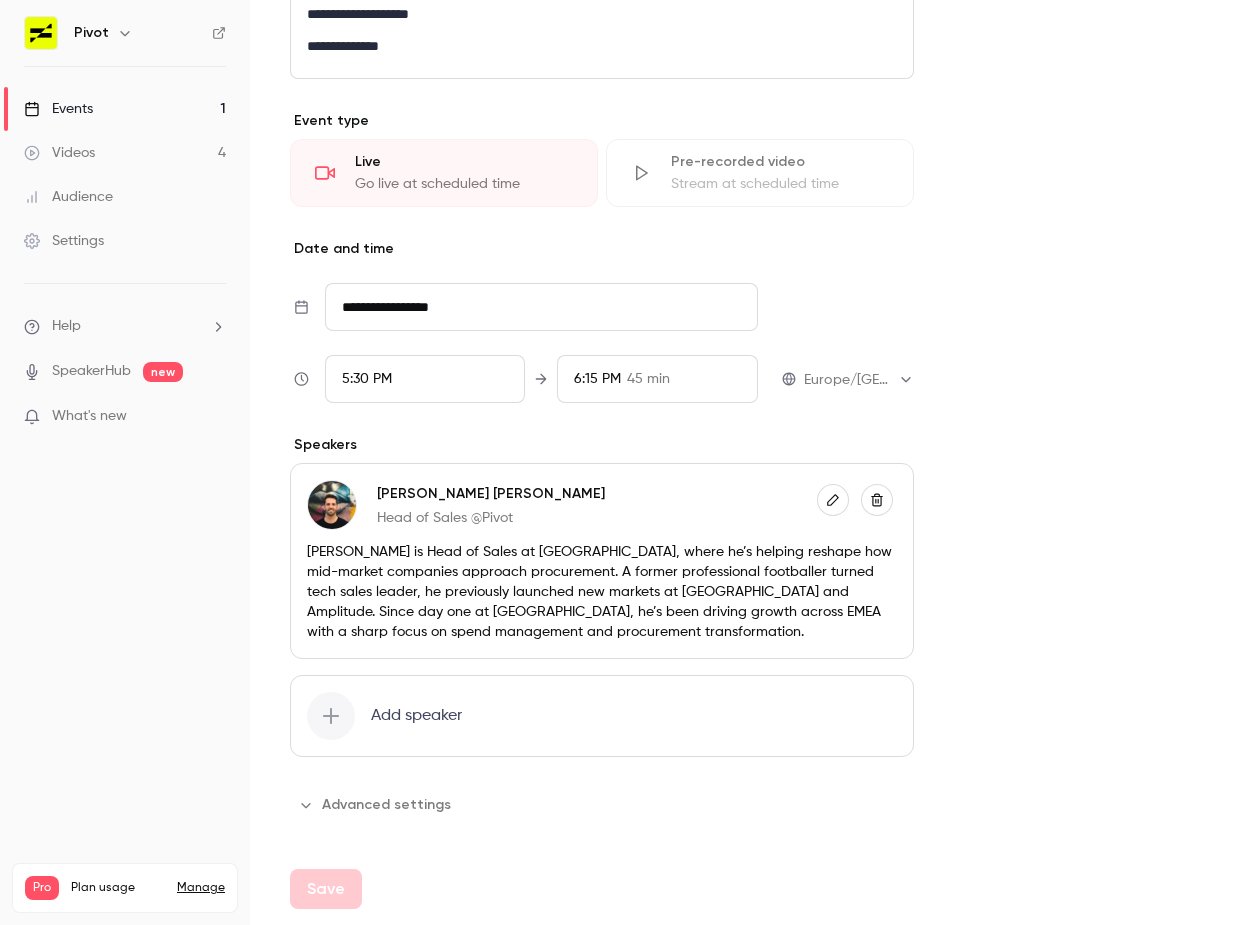 click at bounding box center [833, 500] 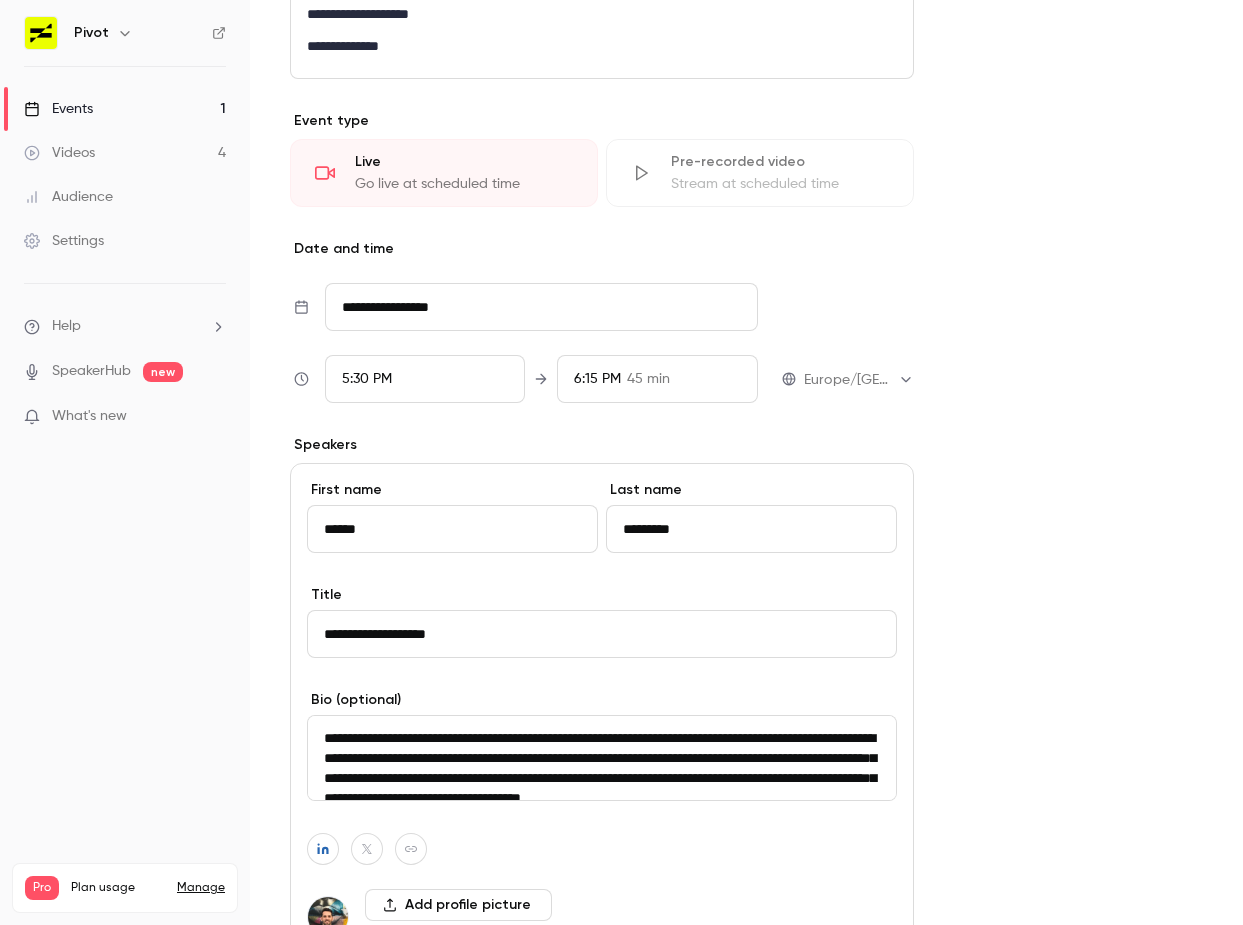 click on "**********" at bounding box center [602, 758] 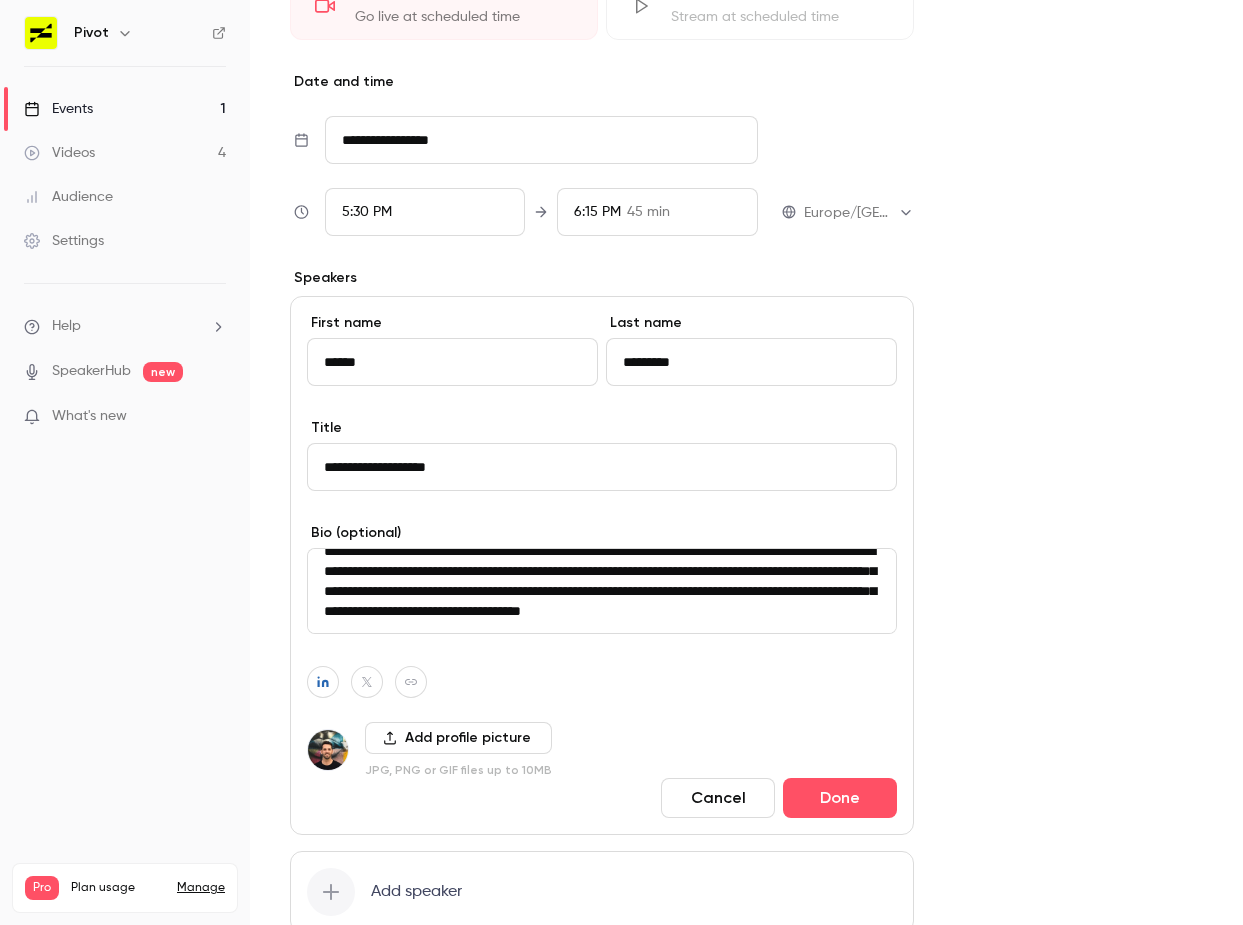 scroll, scrollTop: 1363, scrollLeft: 0, axis: vertical 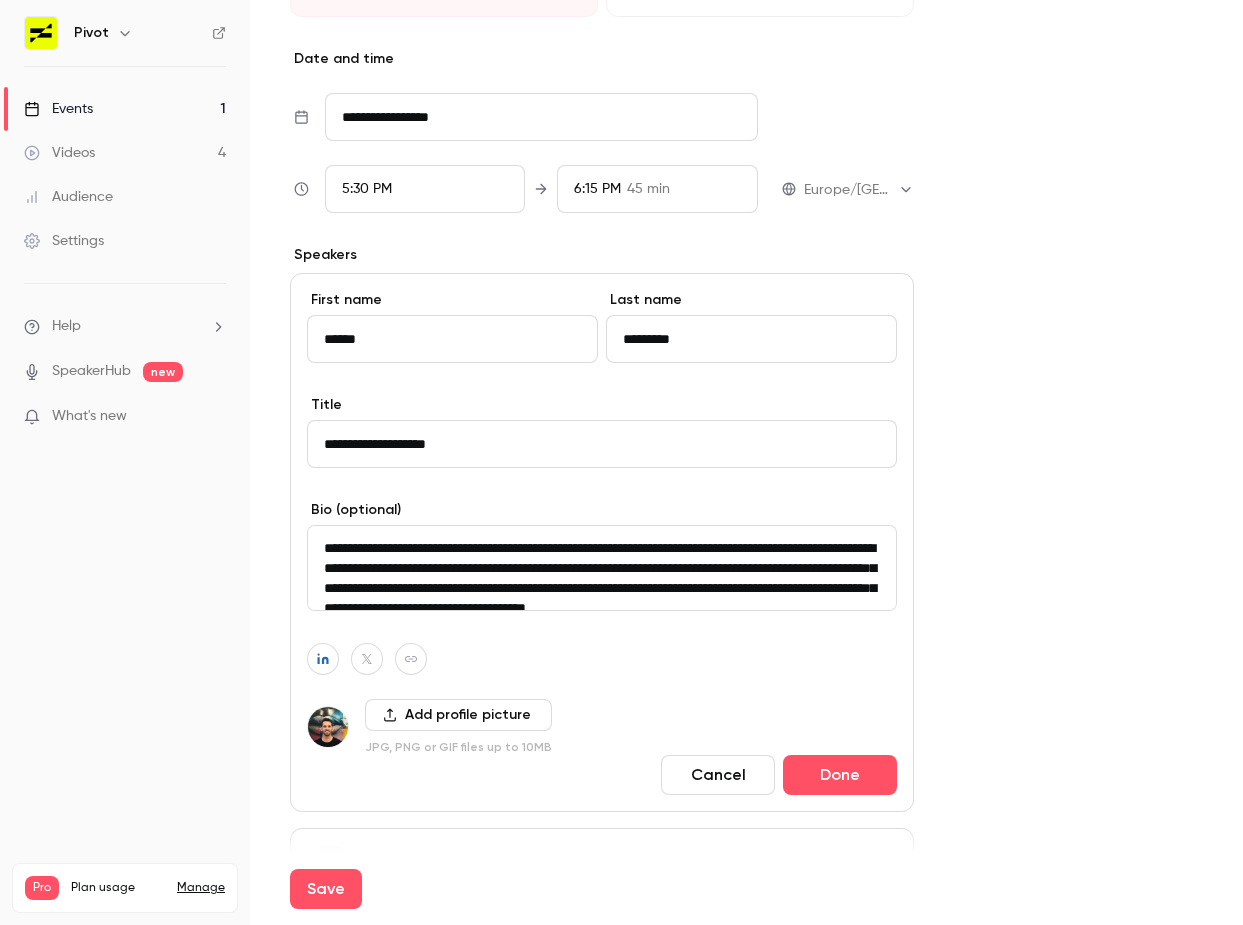 type on "**********" 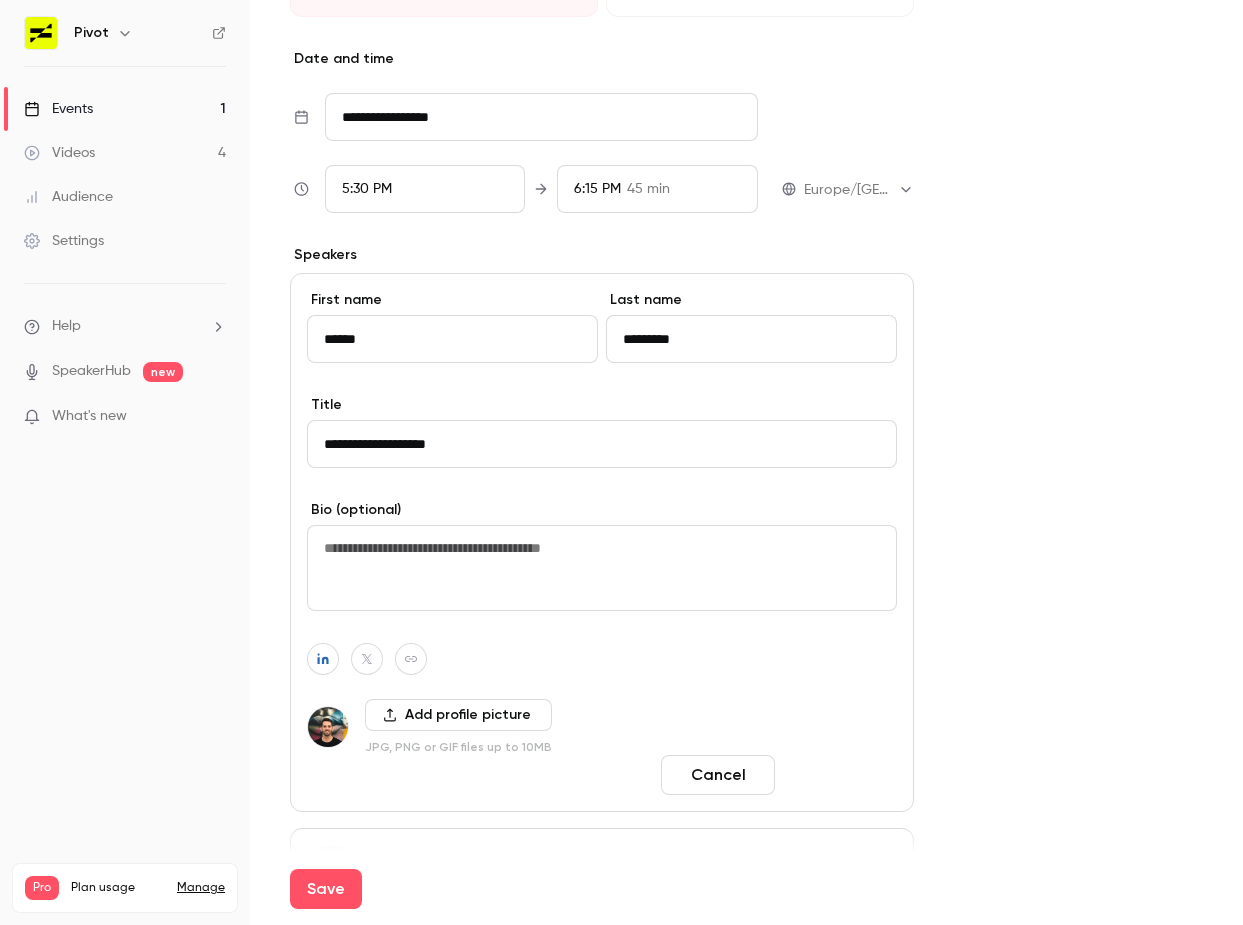 type 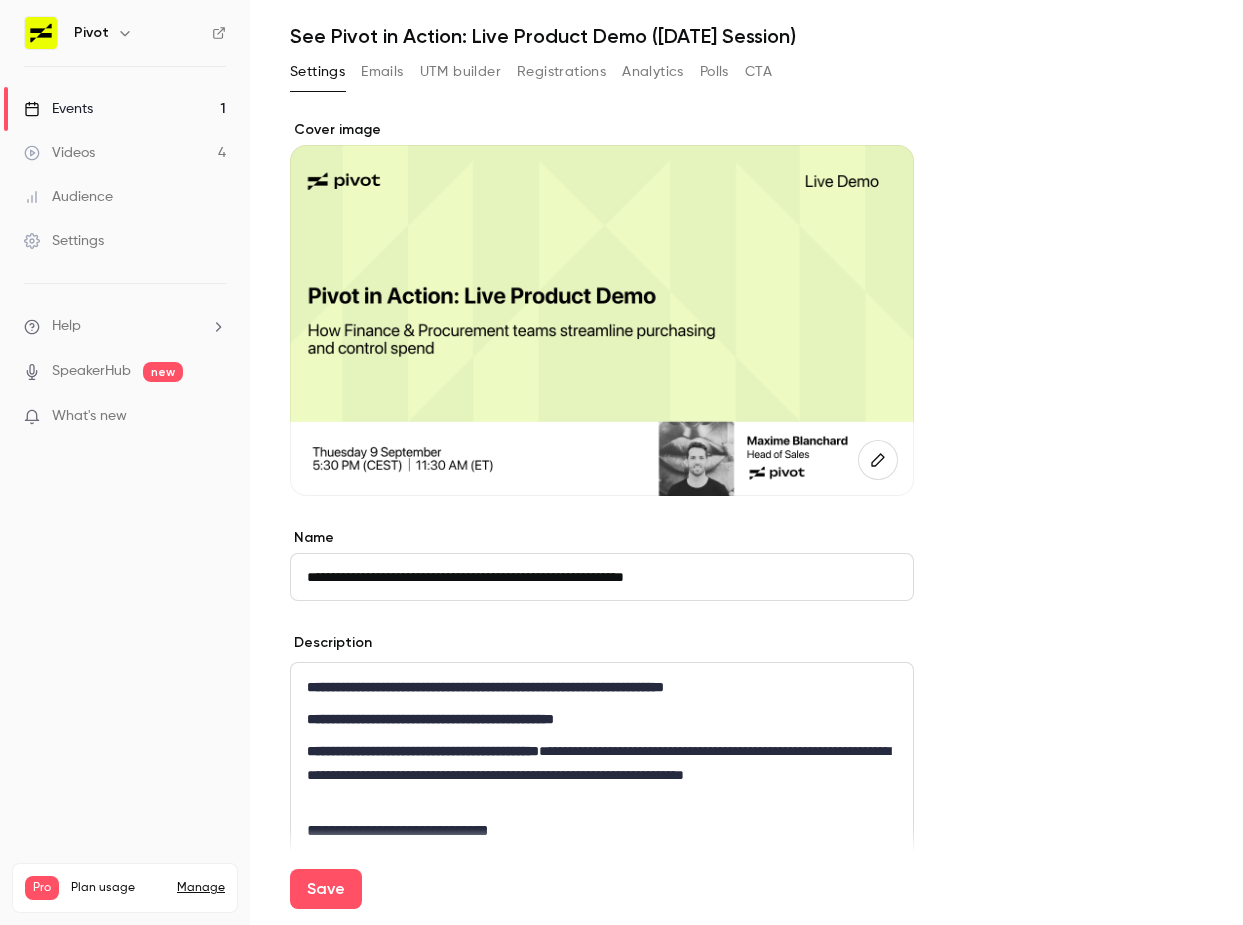 scroll, scrollTop: 0, scrollLeft: 0, axis: both 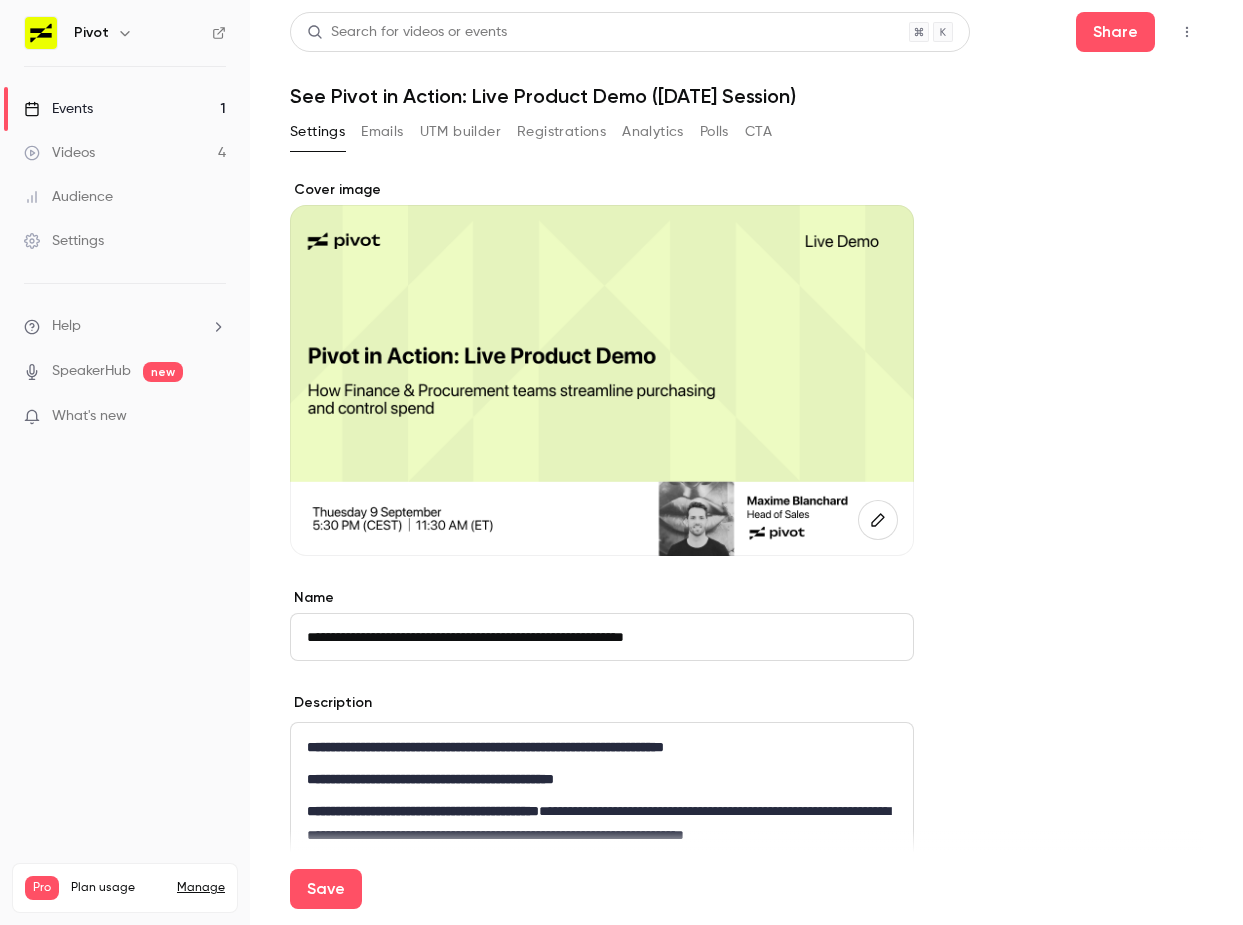click on "Emails" at bounding box center (382, 132) 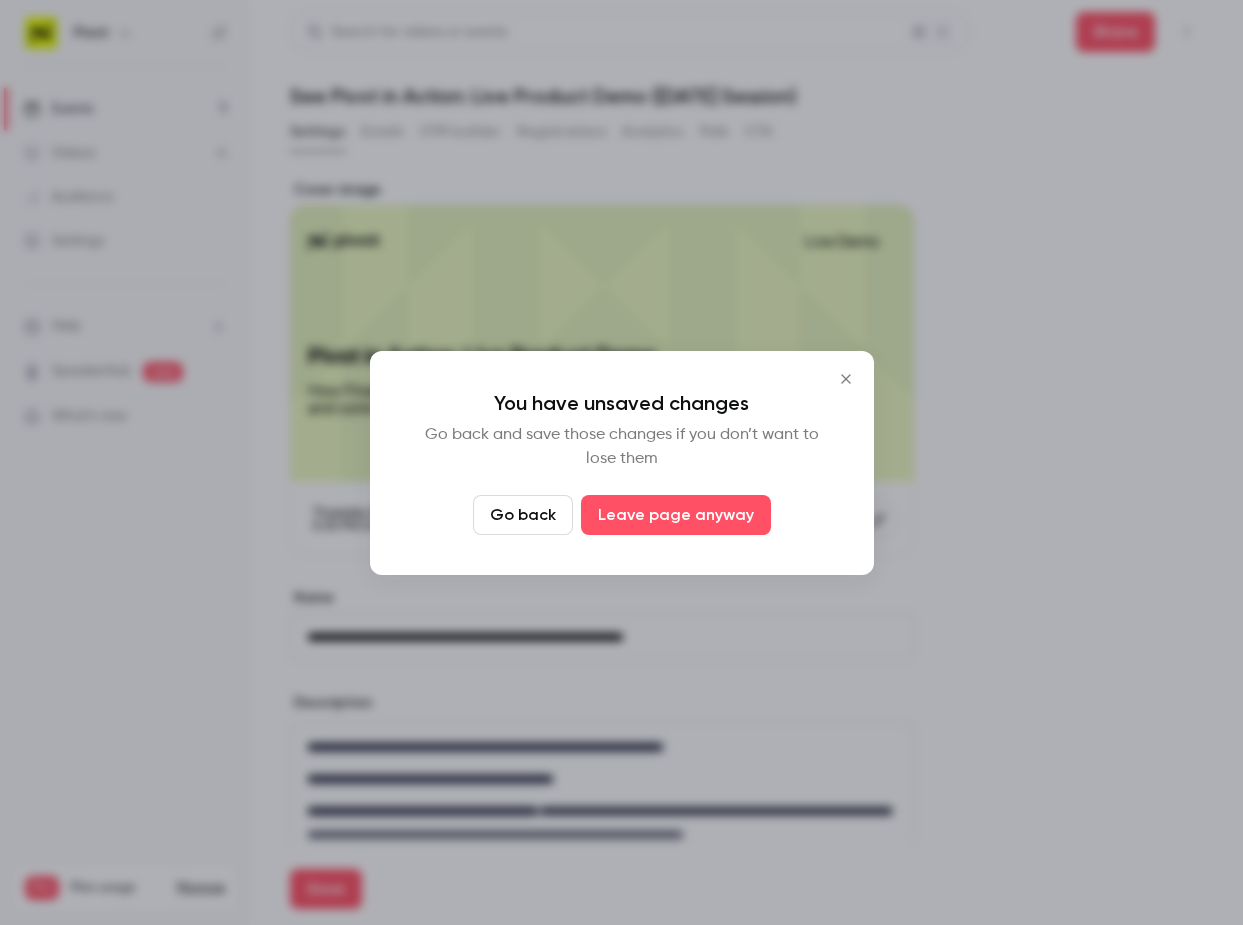 click 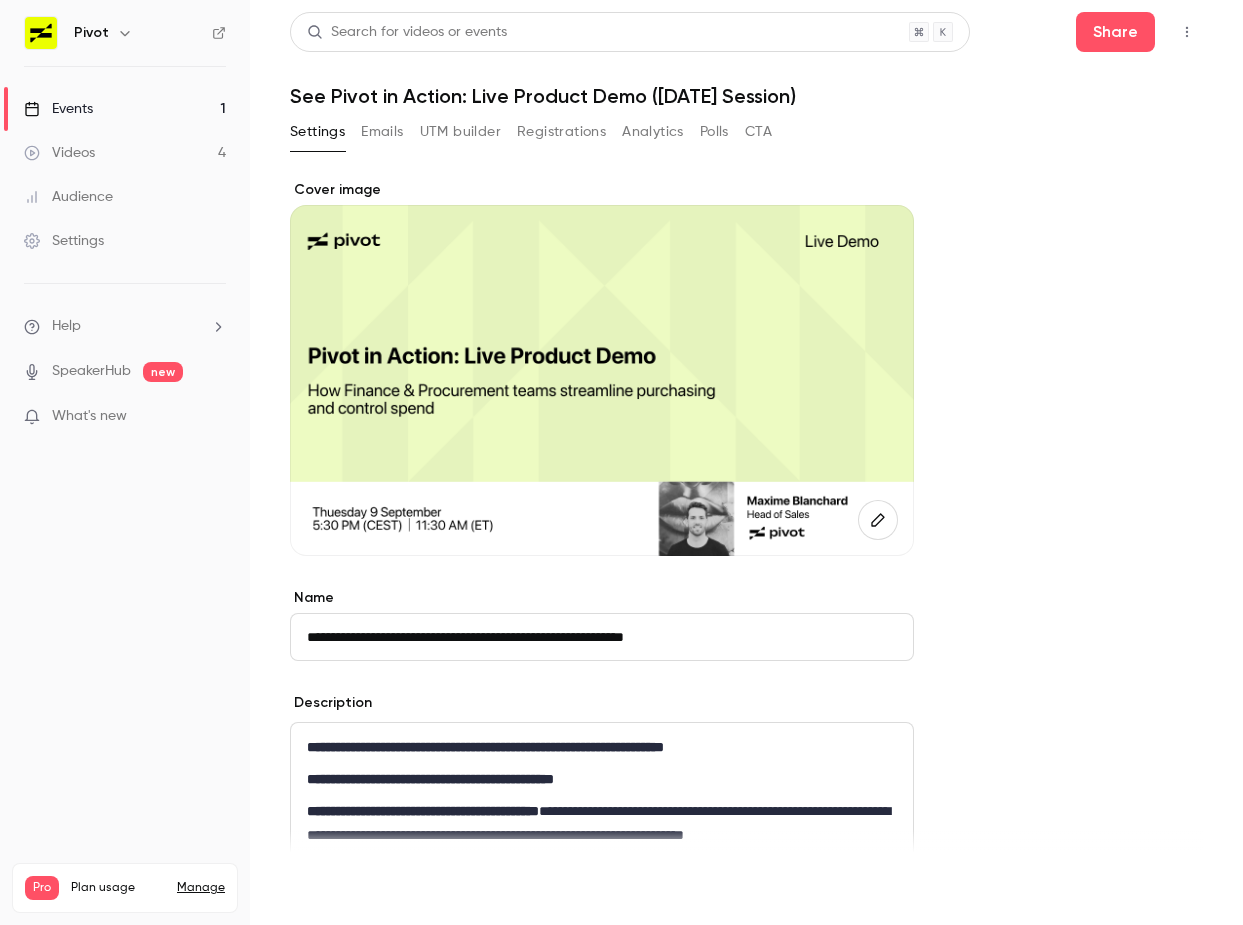click on "Save" at bounding box center [326, 889] 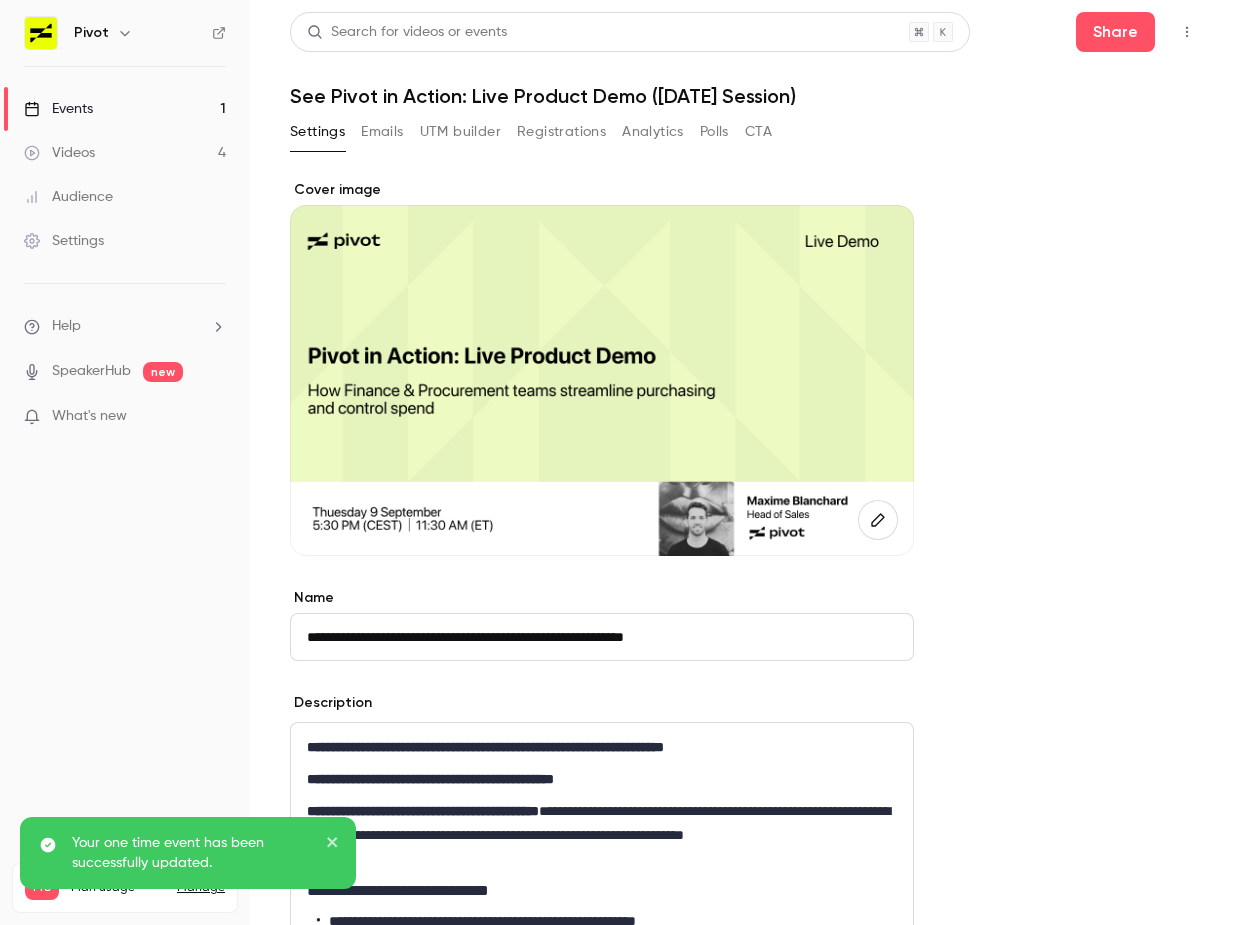 click on "Emails" at bounding box center (382, 132) 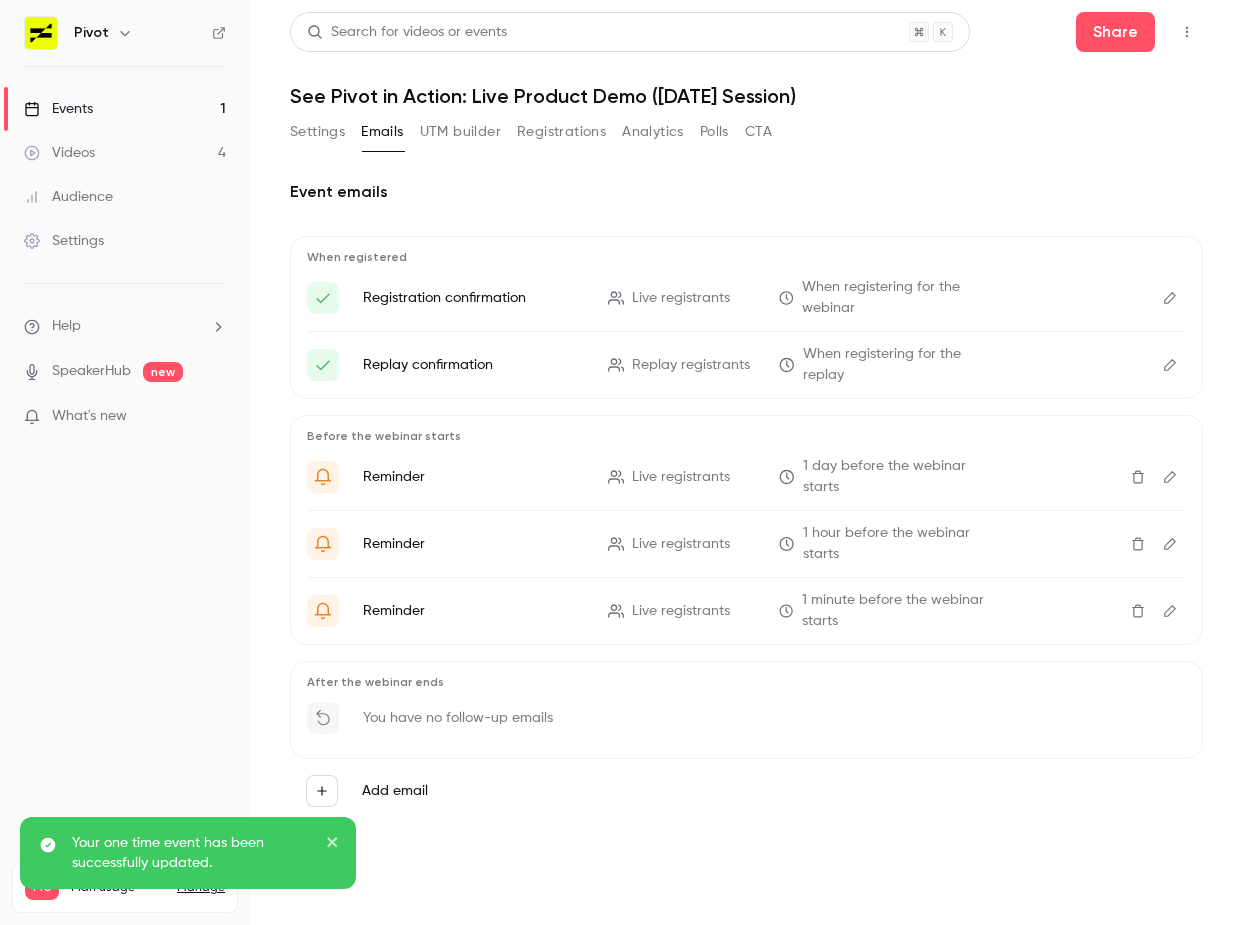 click on "Registration confirmation" at bounding box center [473, 298] 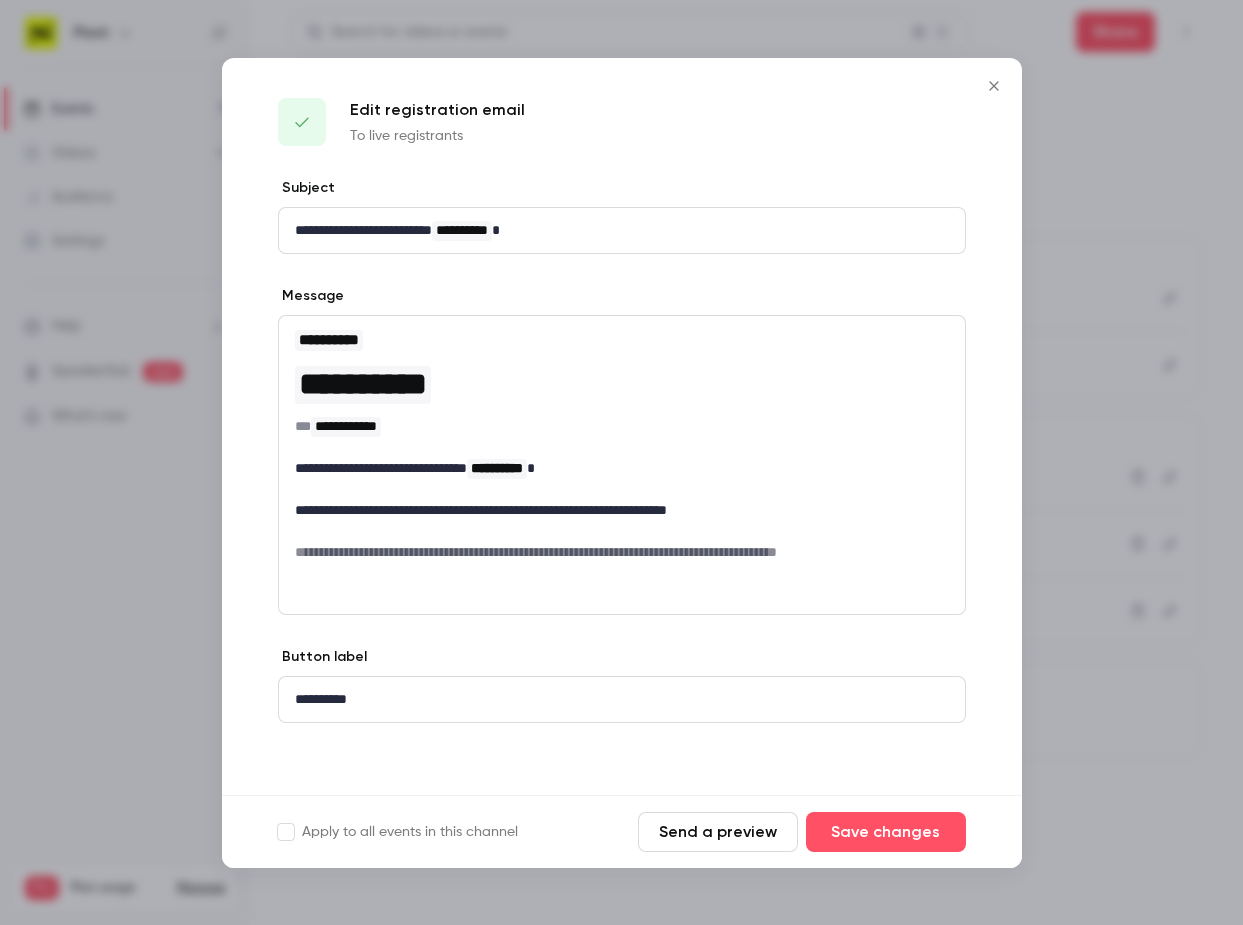 click 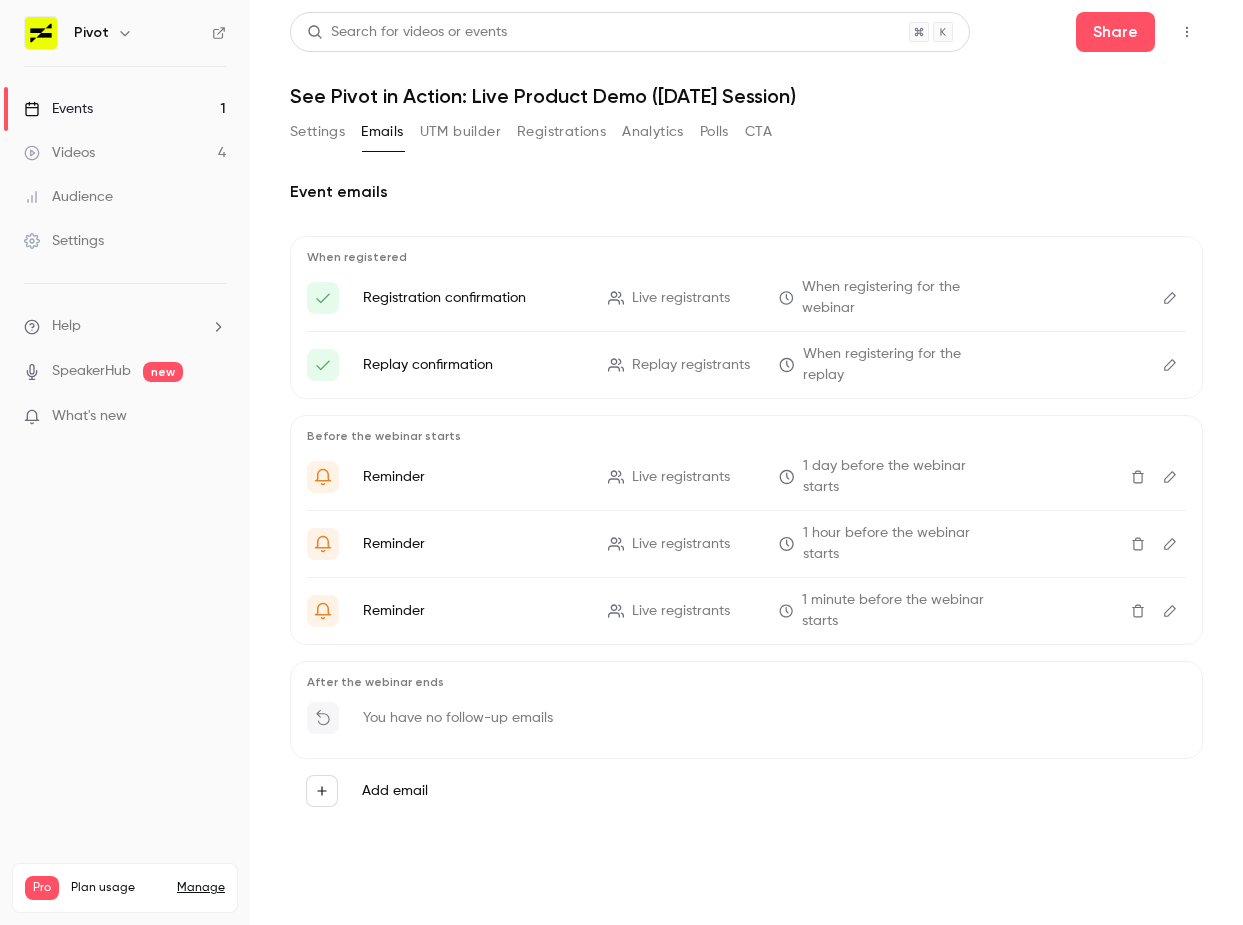 click 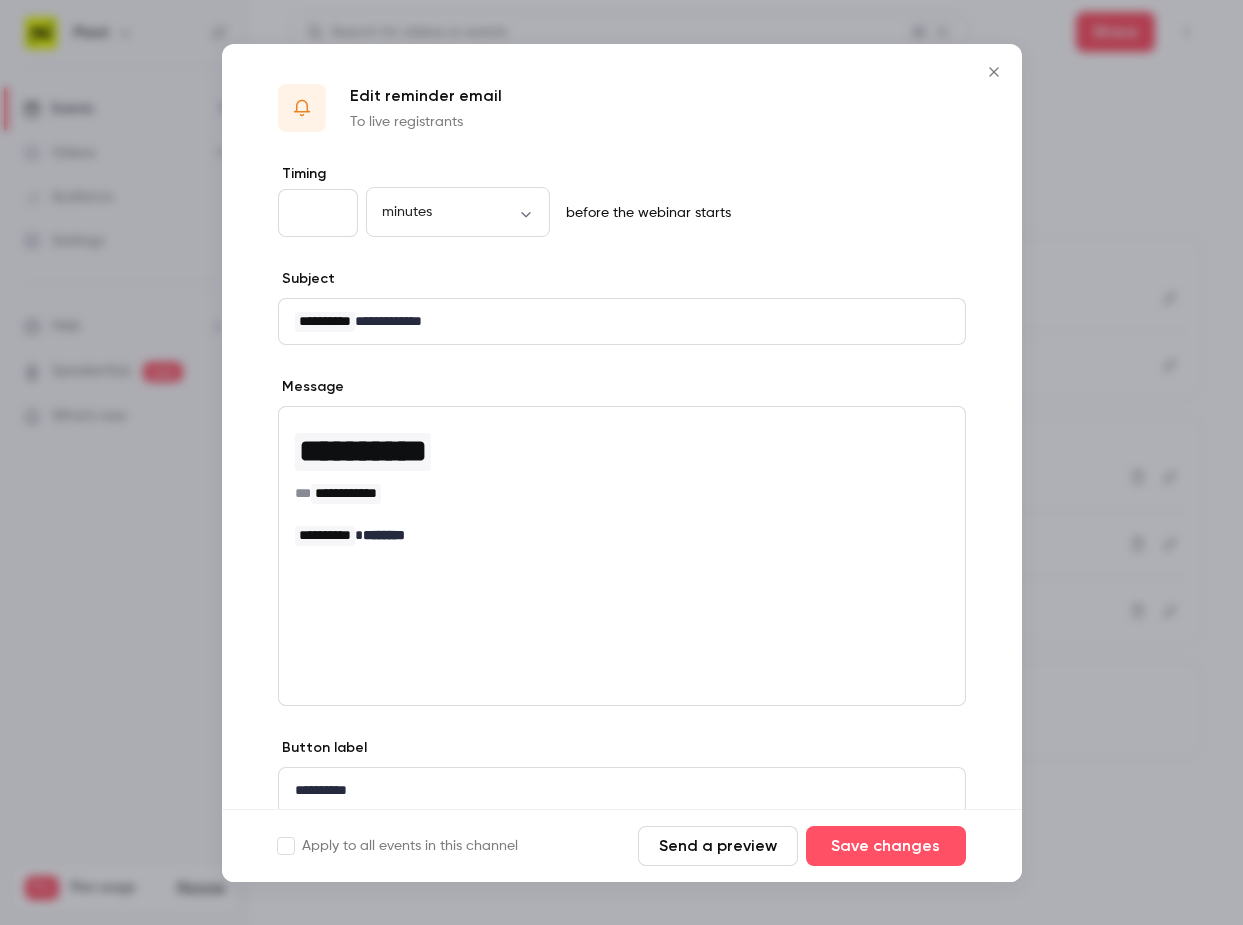 click 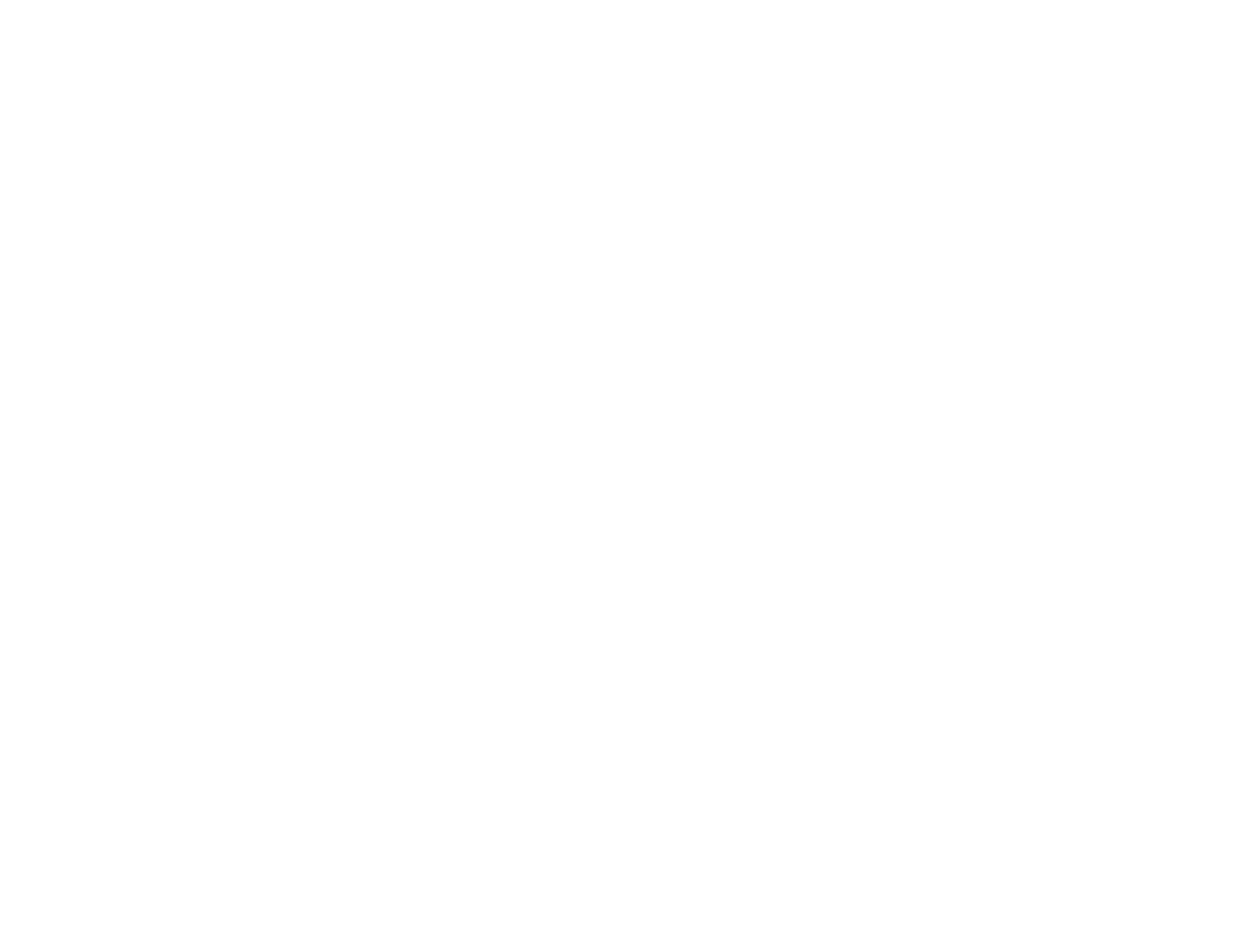 scroll, scrollTop: 0, scrollLeft: 0, axis: both 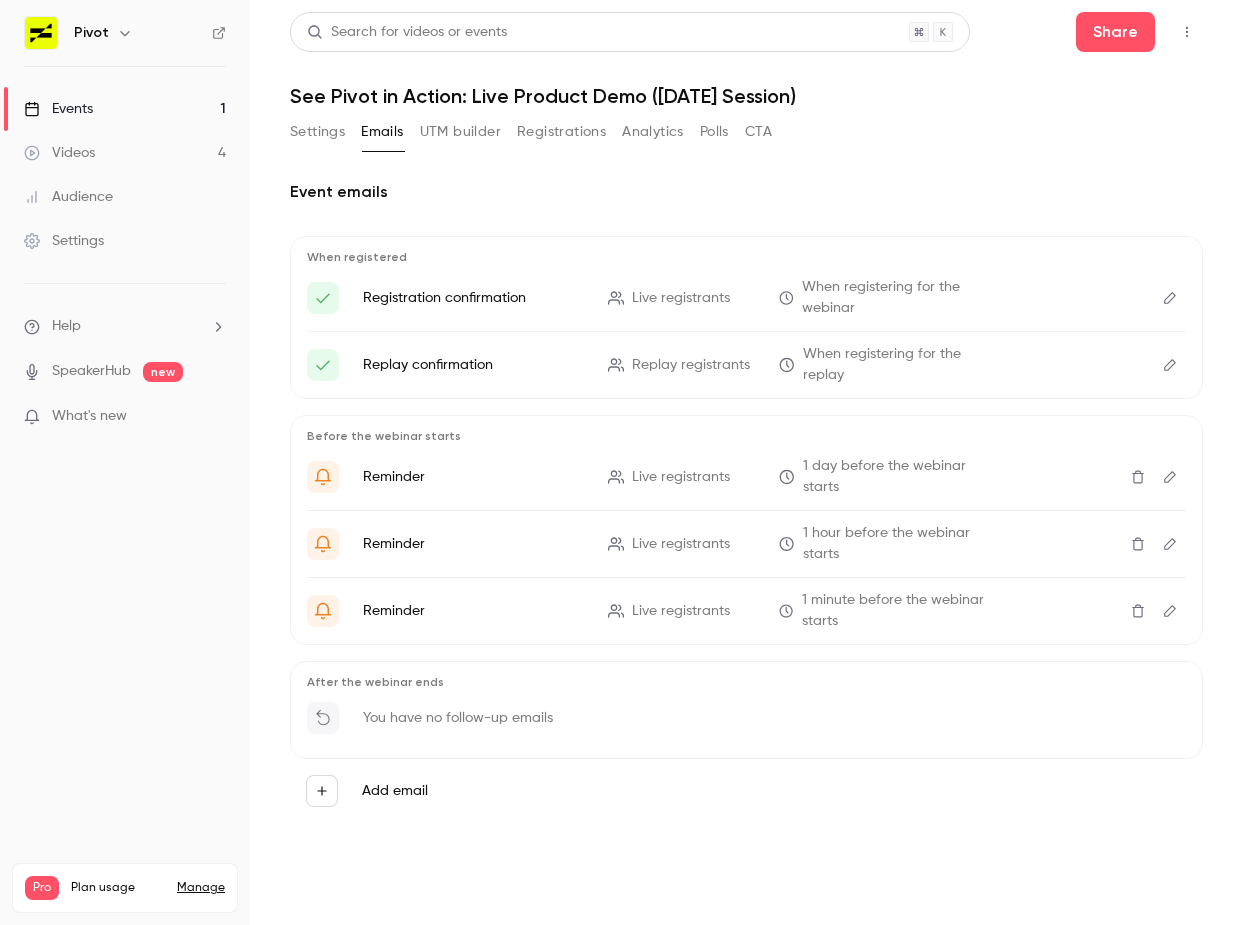 click on "Events 1" at bounding box center (125, 109) 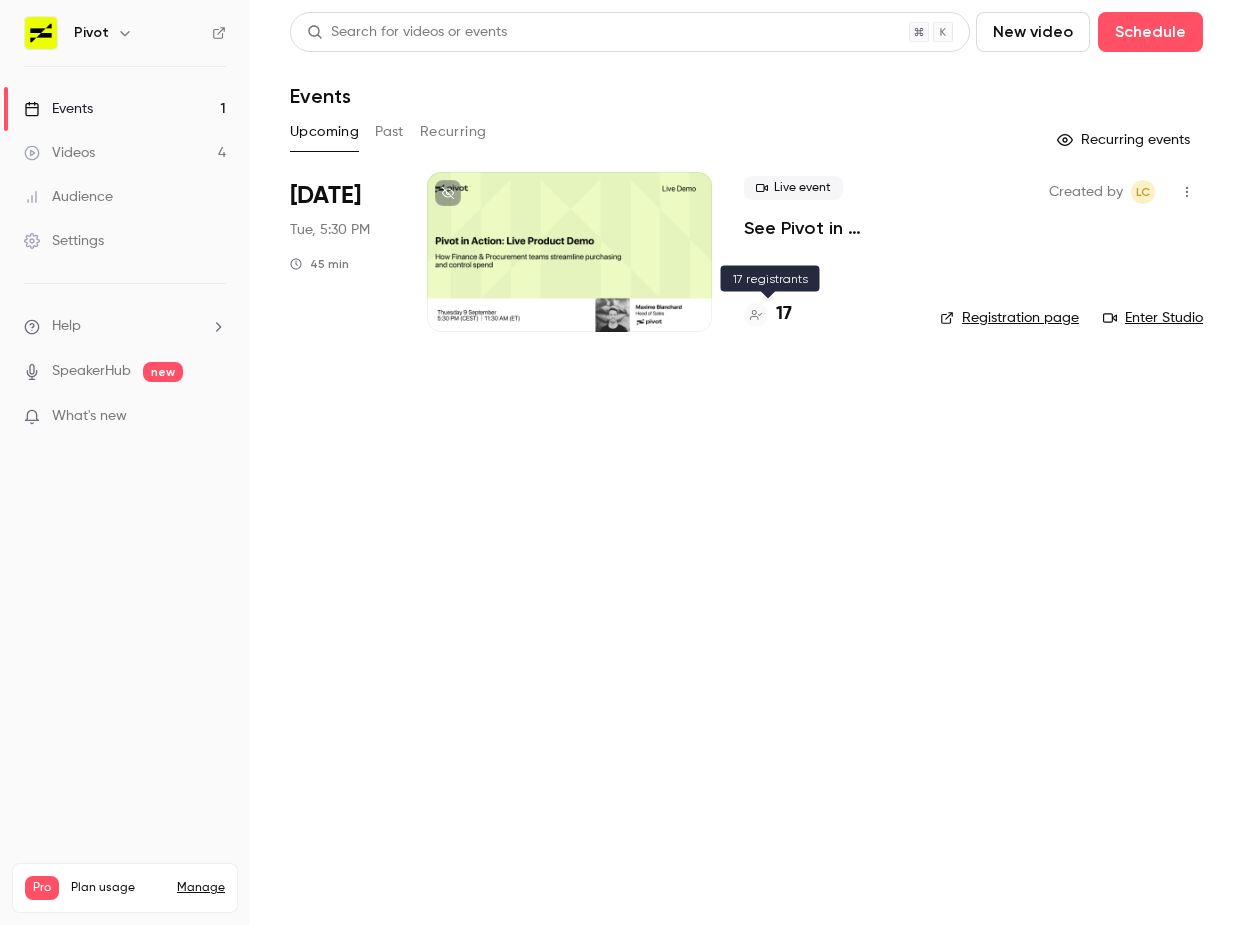 click on "17" at bounding box center (784, 314) 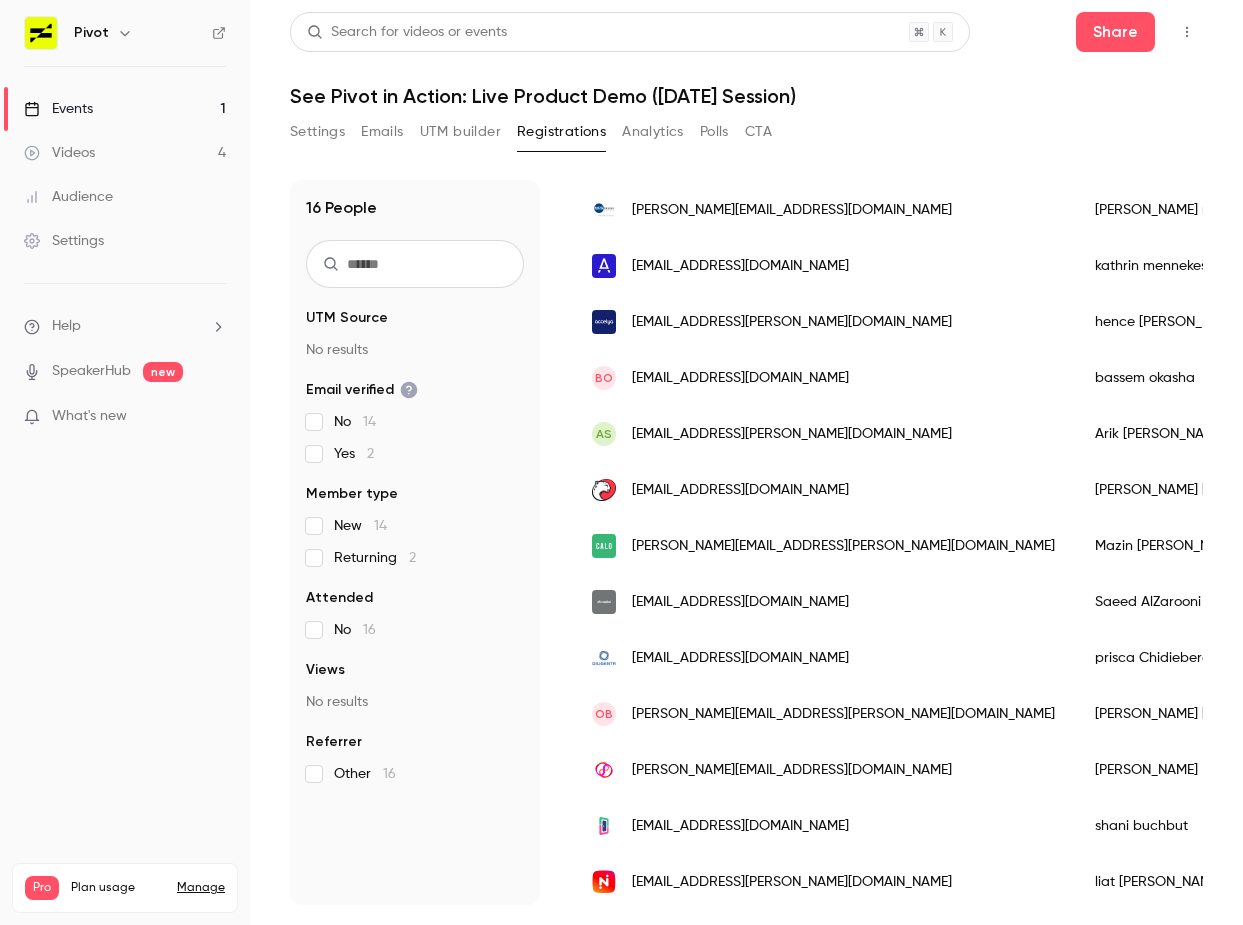 scroll, scrollTop: 362, scrollLeft: 0, axis: vertical 